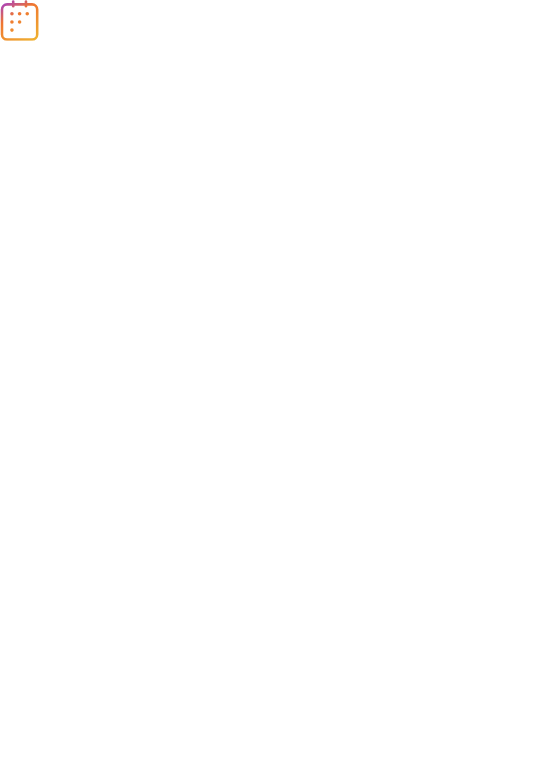 scroll, scrollTop: 0, scrollLeft: 0, axis: both 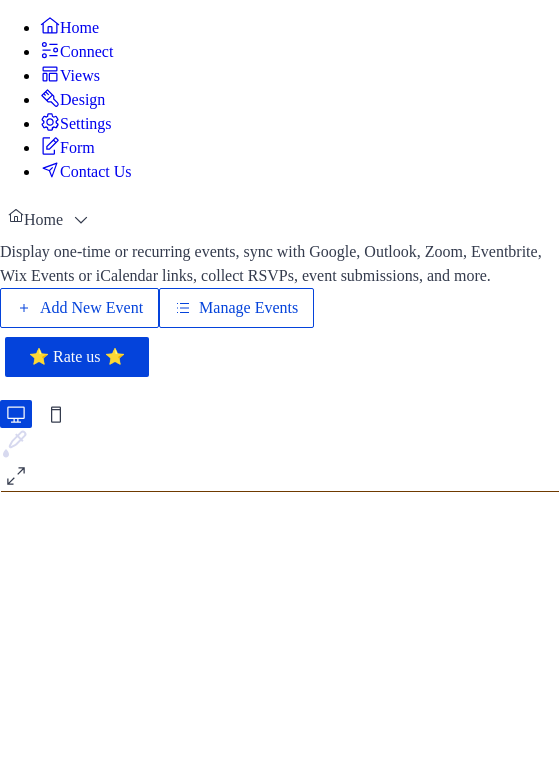 click on "Add New Event" at bounding box center (91, 308) 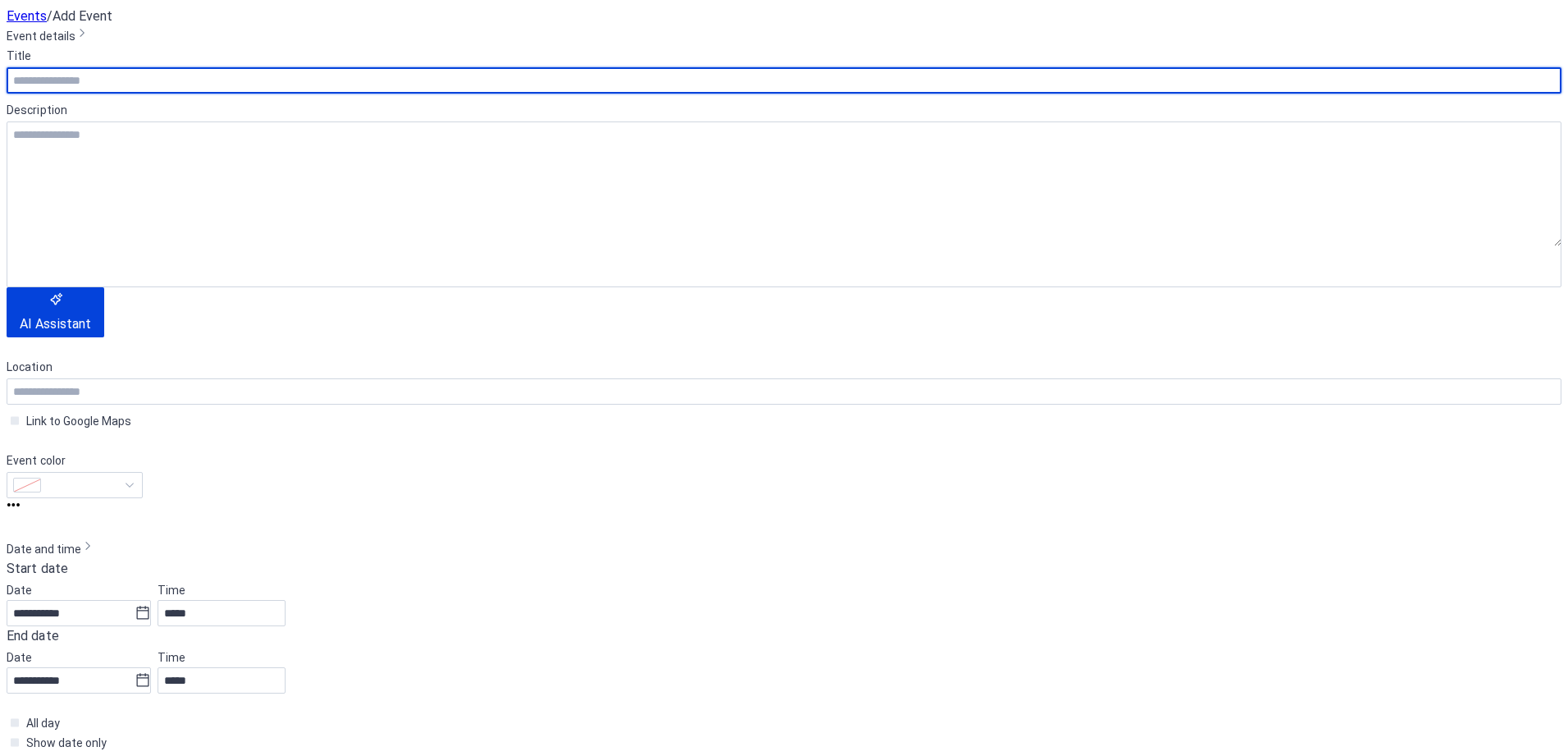 scroll, scrollTop: 0, scrollLeft: 0, axis: both 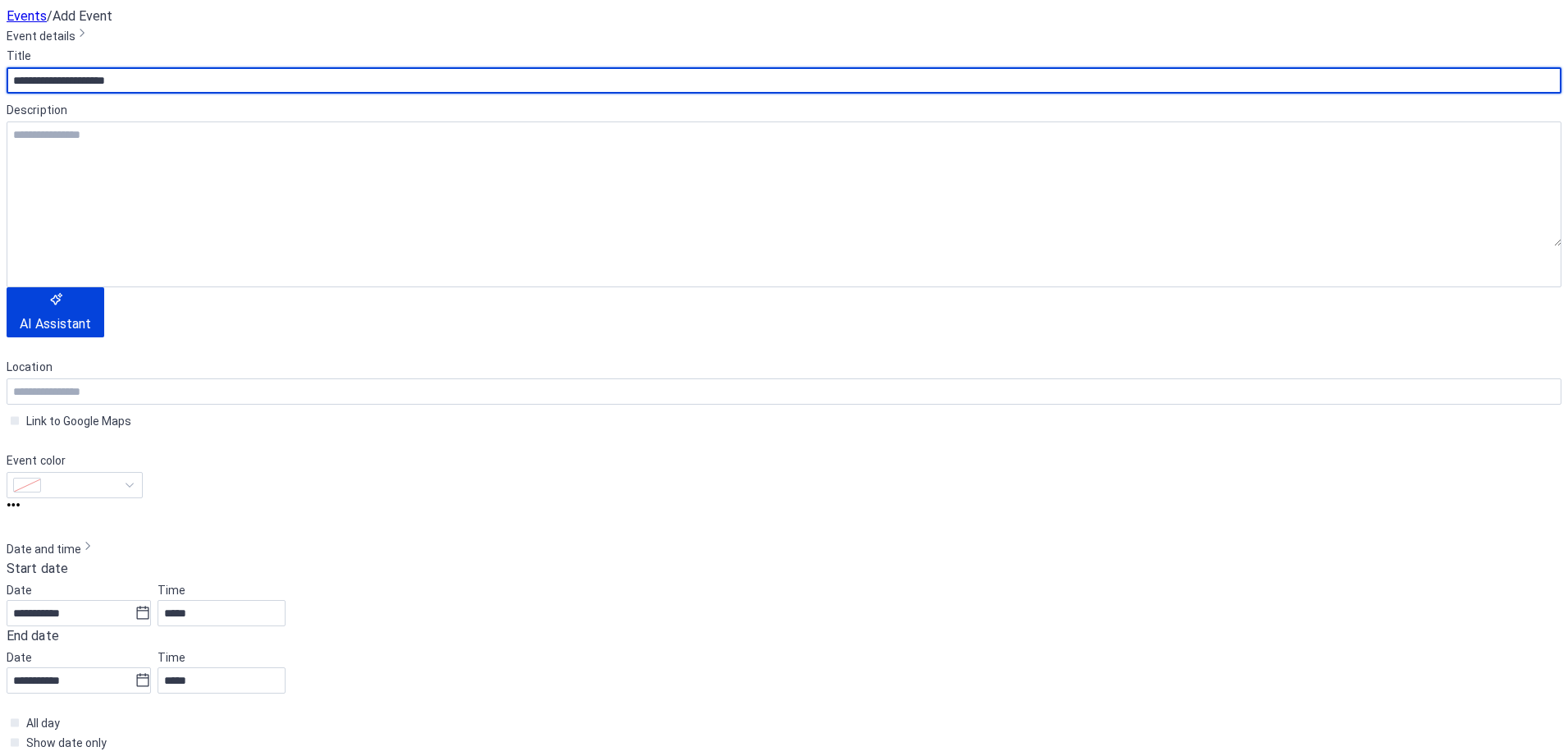 click on "**********" at bounding box center [784, 80] 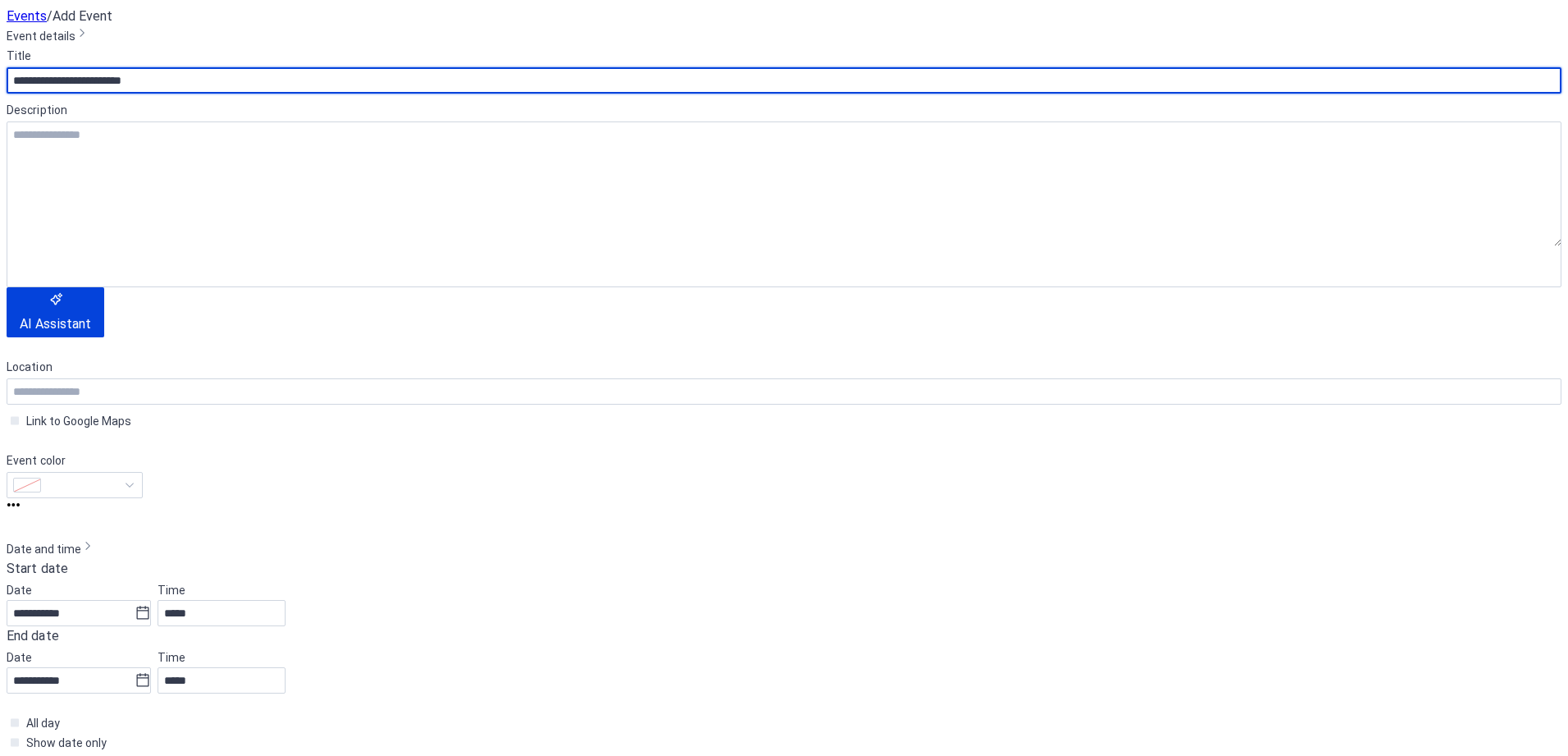 click on "**********" at bounding box center [784, 80] 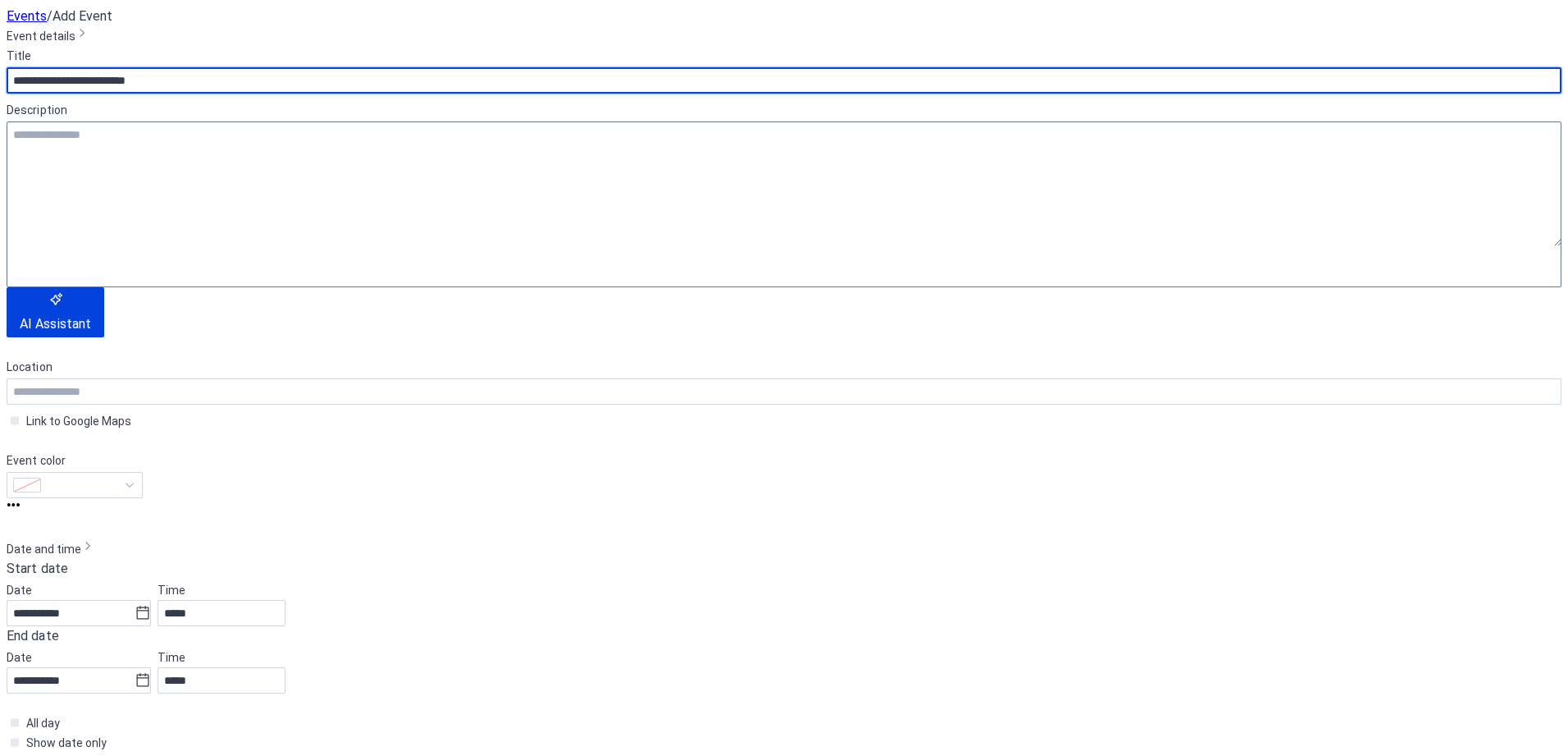 scroll, scrollTop: 182, scrollLeft: 0, axis: vertical 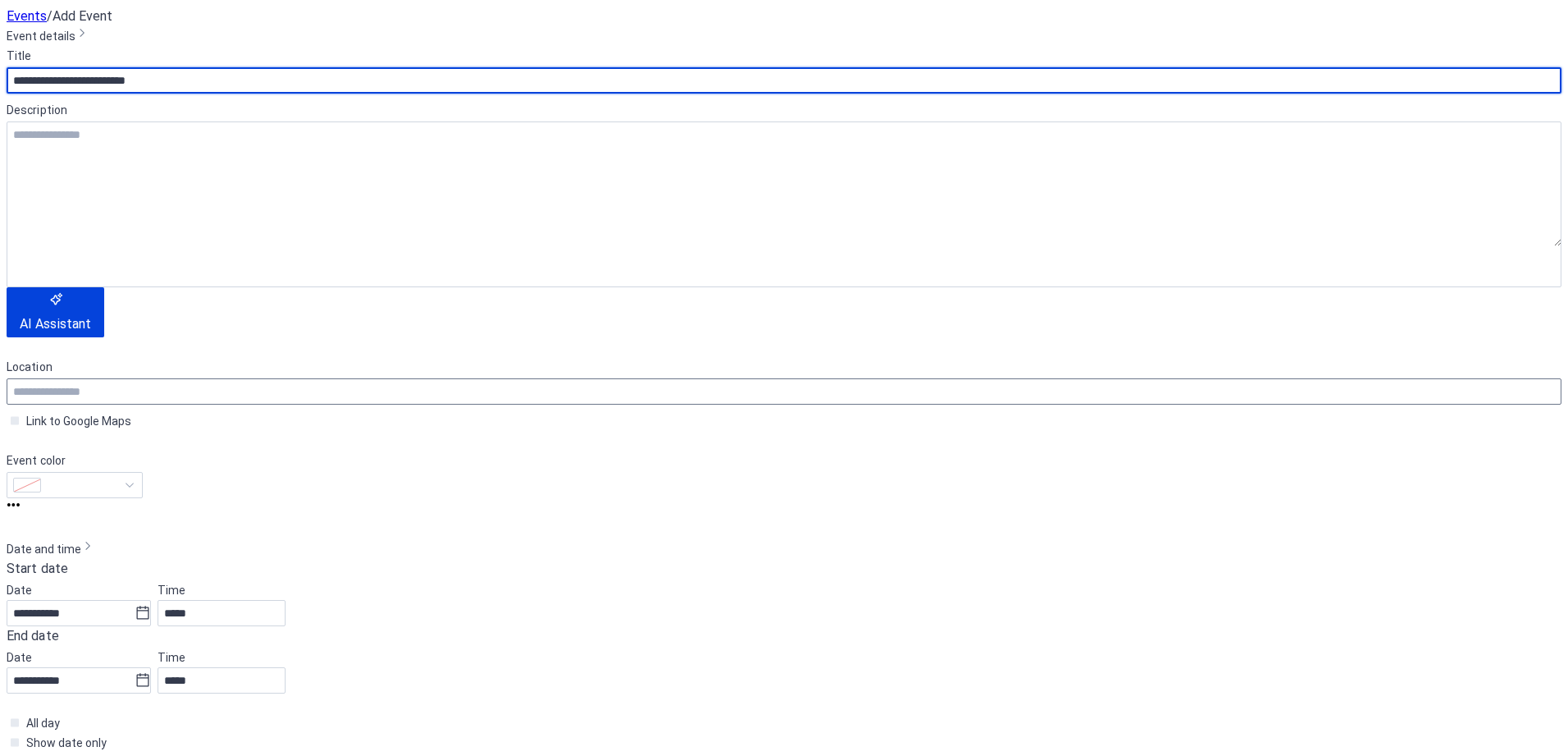 type on "**********" 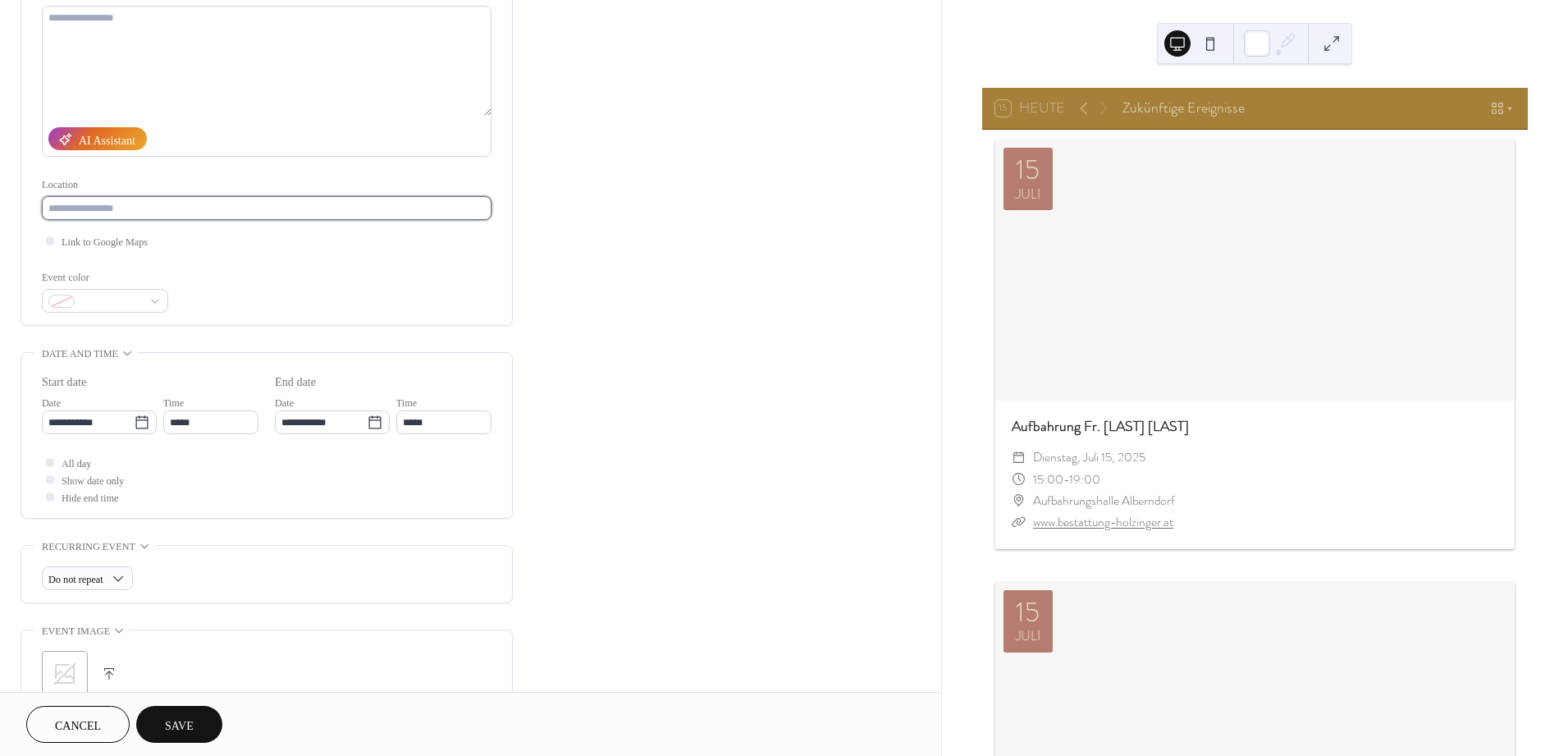 click at bounding box center [267, 208] 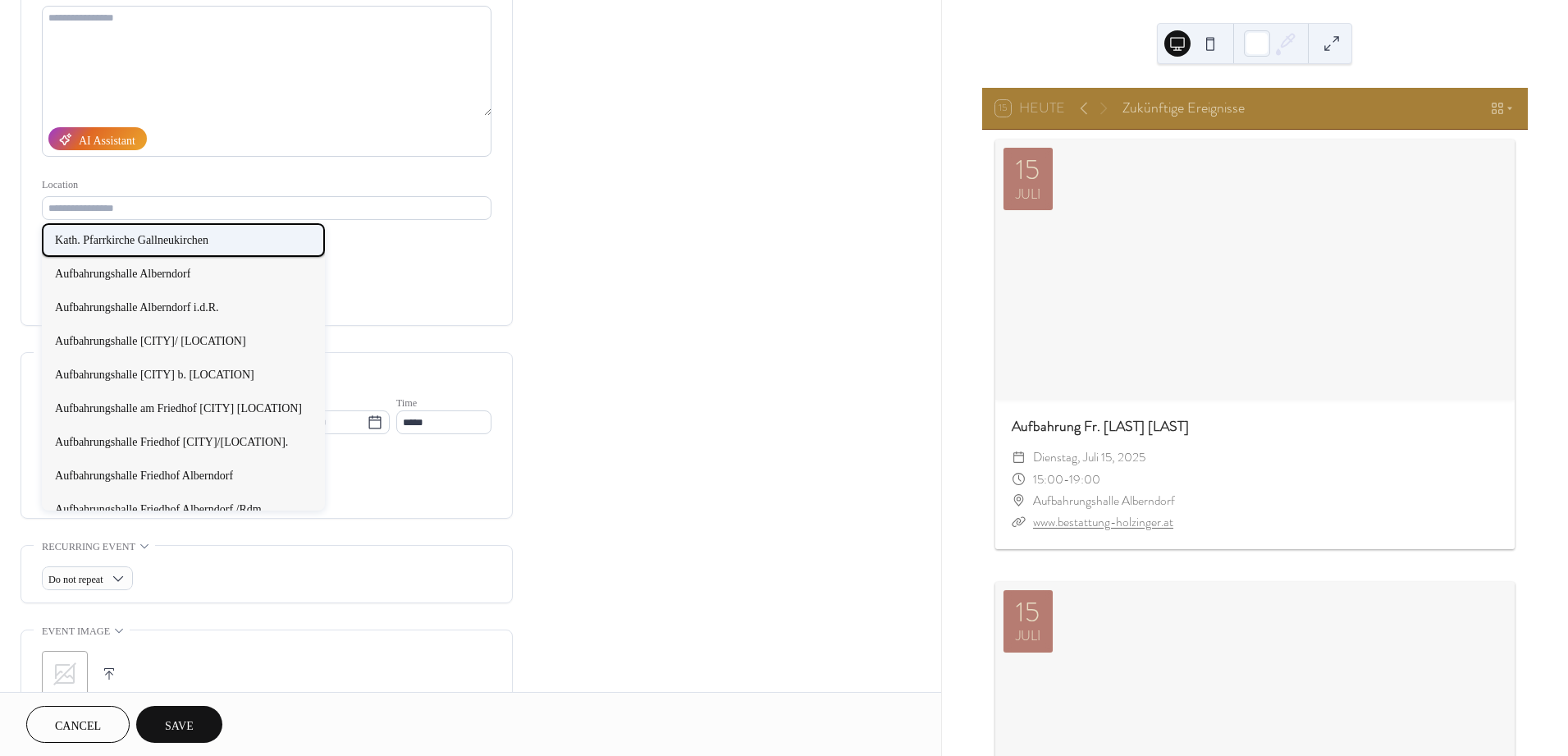 click on "Kath. Pfarrkirche Gallneukirchen" at bounding box center (131, 239) 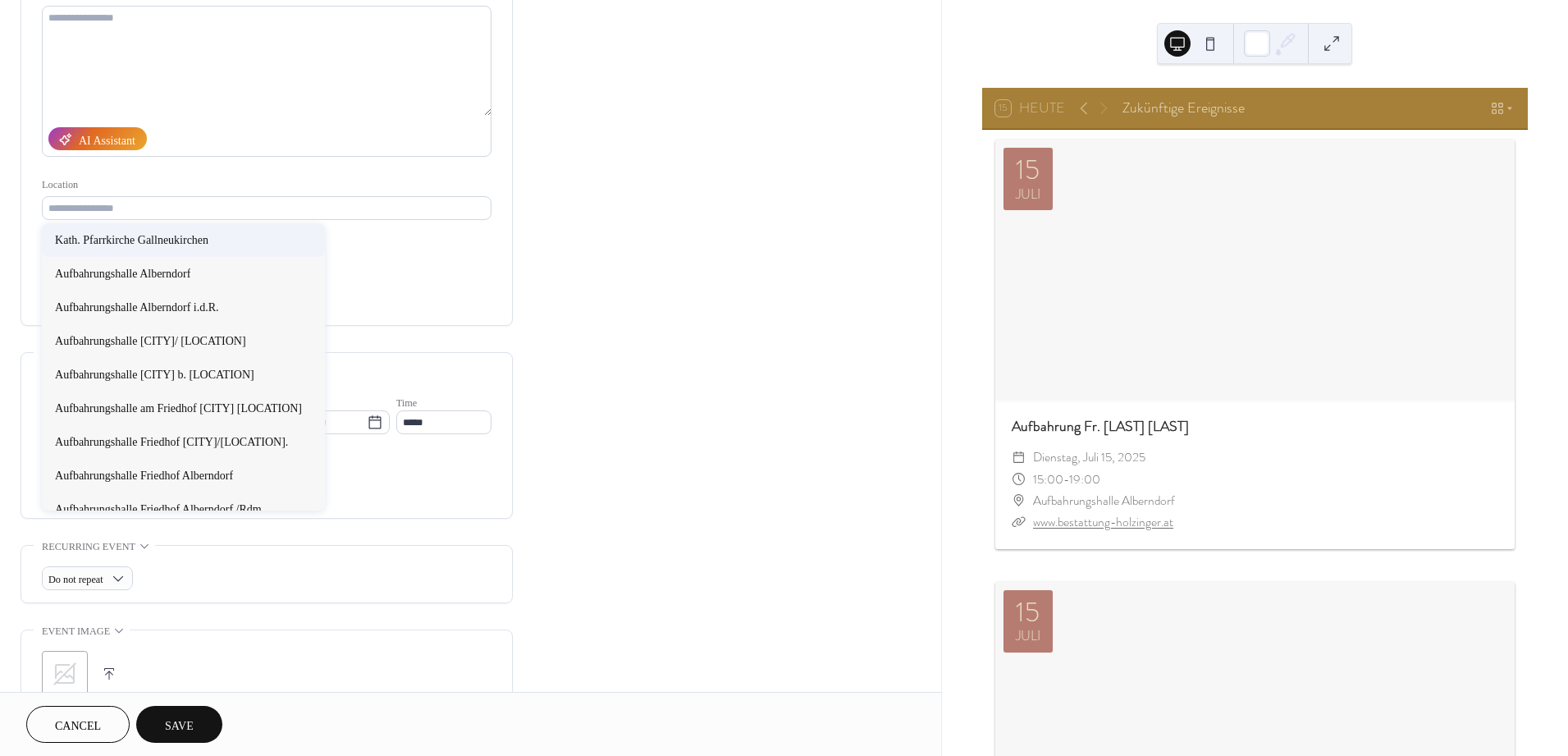 type on "**********" 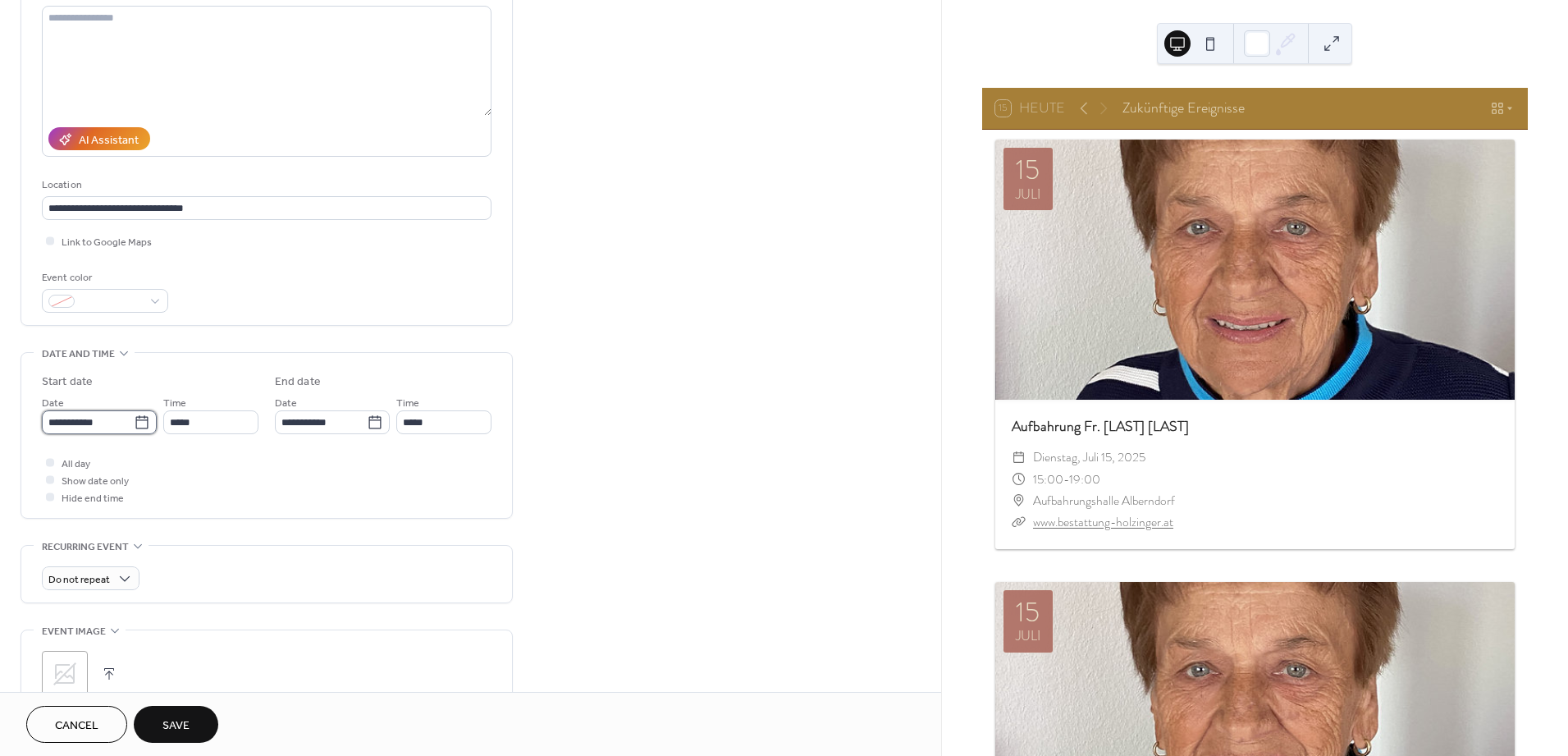 click on "**********" at bounding box center [88, 422] 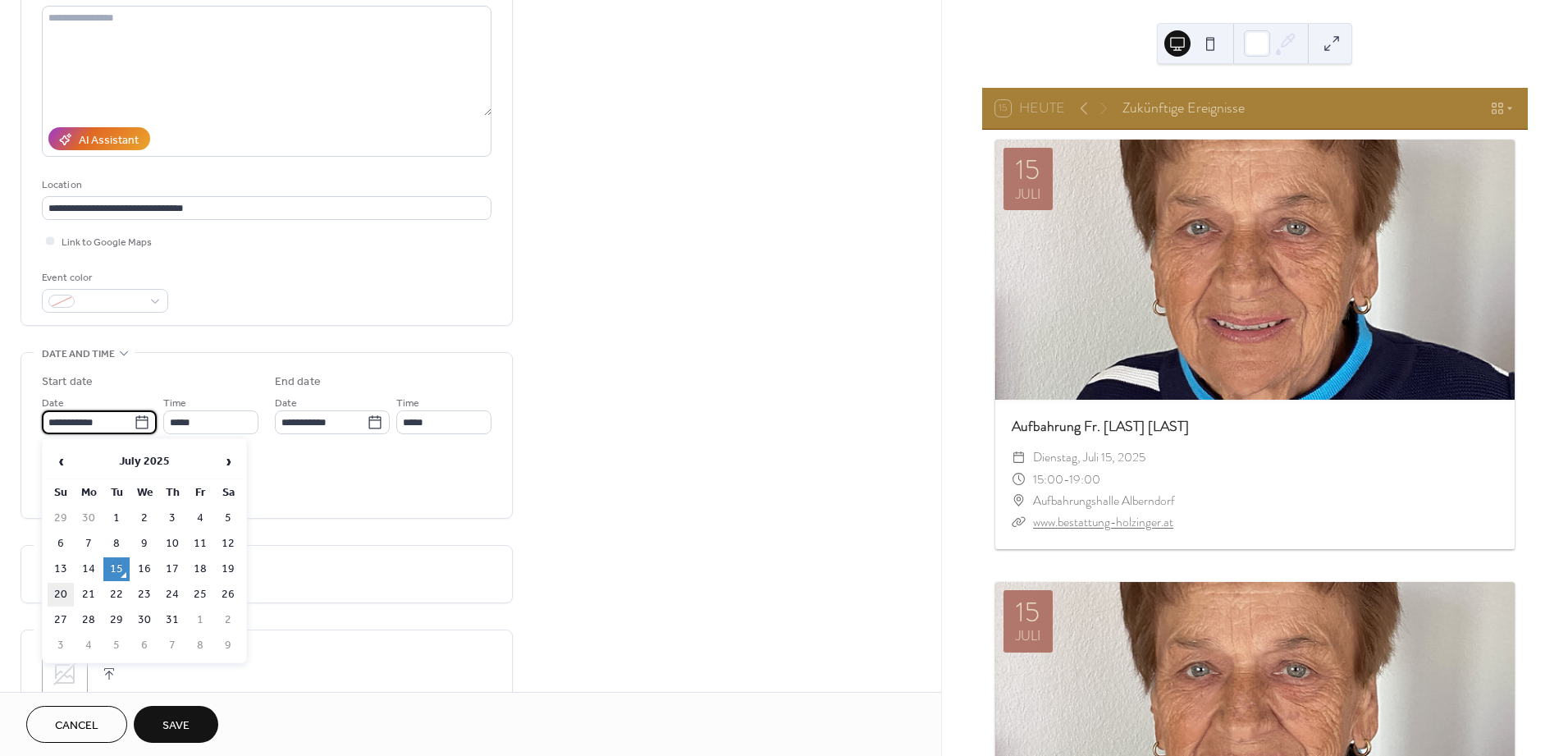 click on "20" at bounding box center [61, 594] 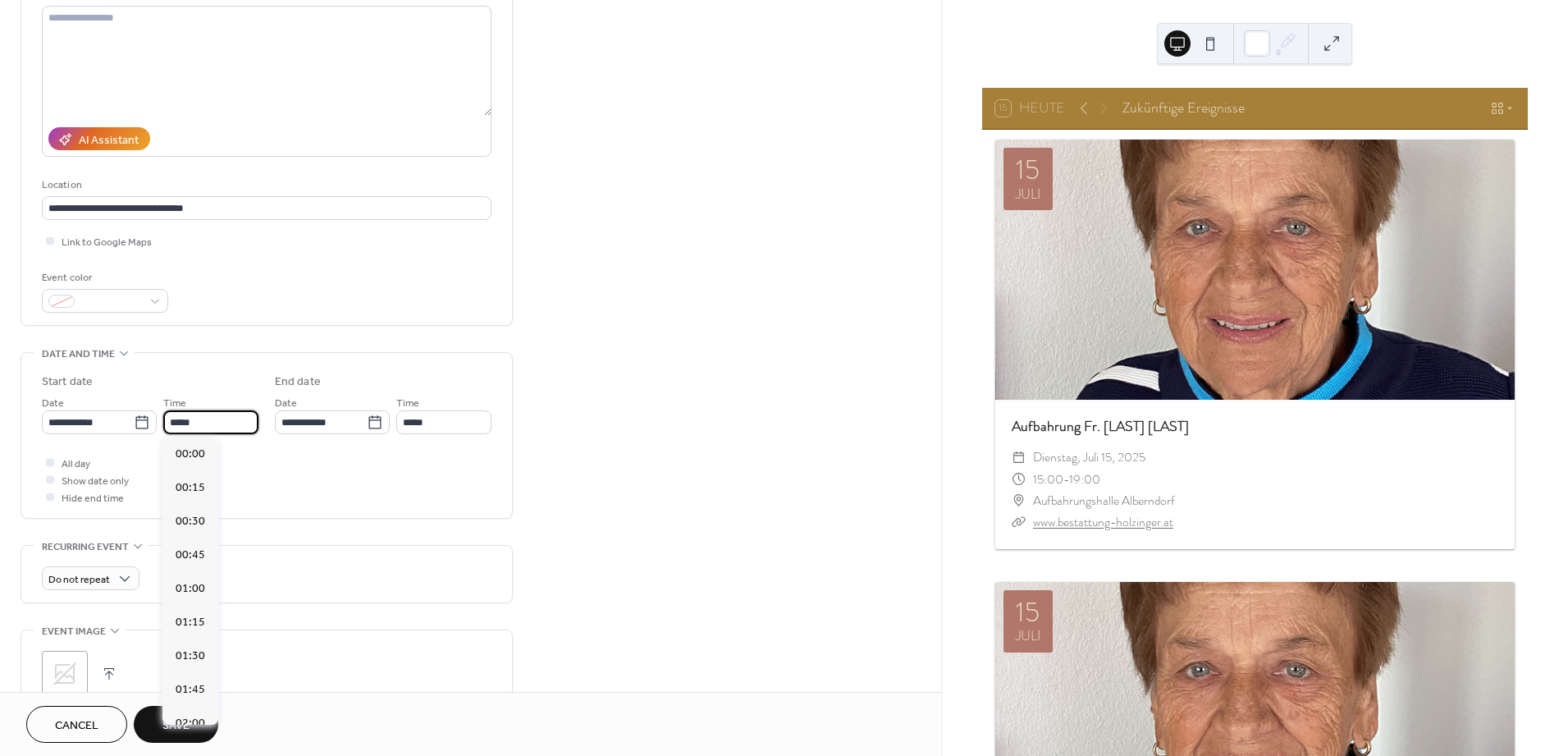 click on "*****" at bounding box center (211, 422) 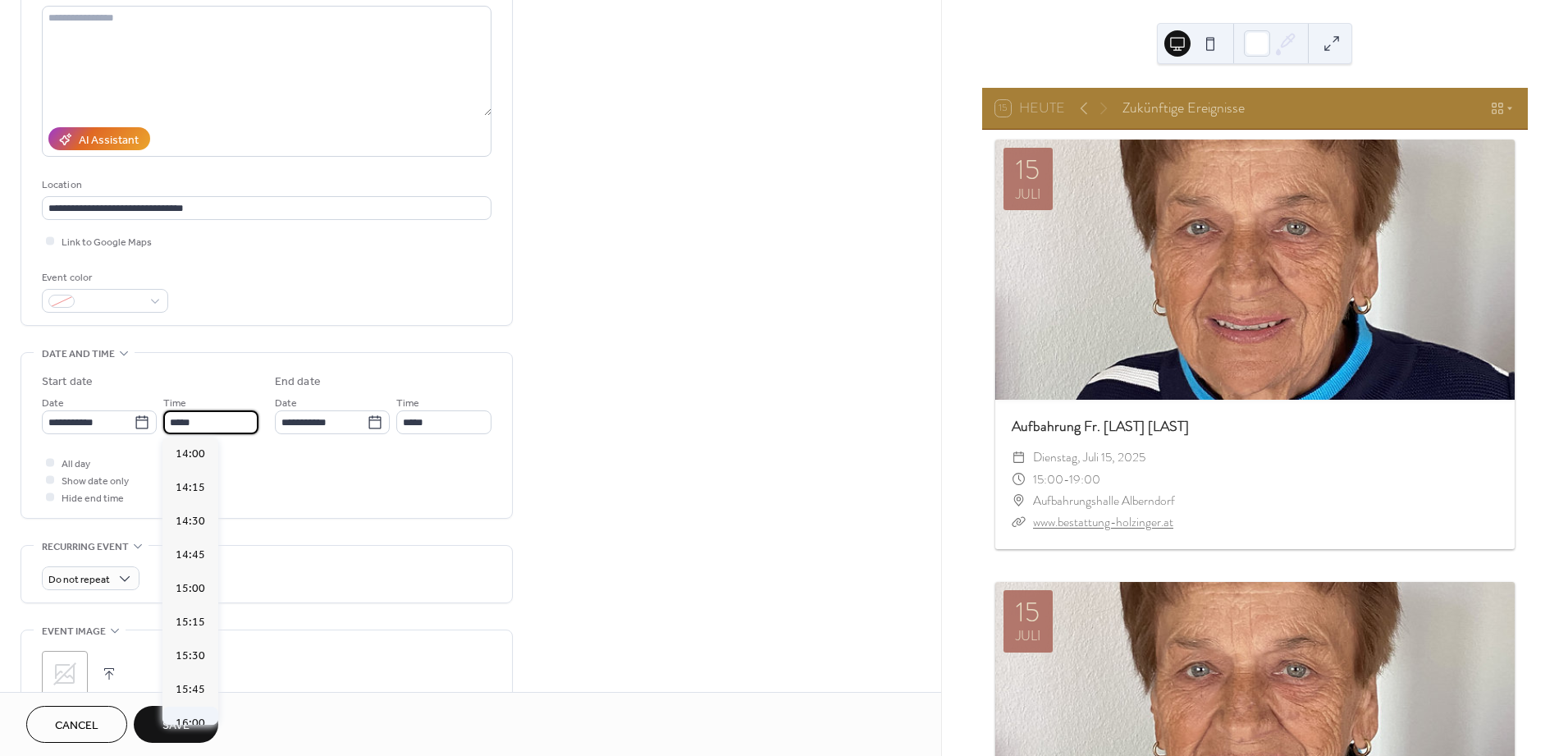 scroll, scrollTop: 1997, scrollLeft: 0, axis: vertical 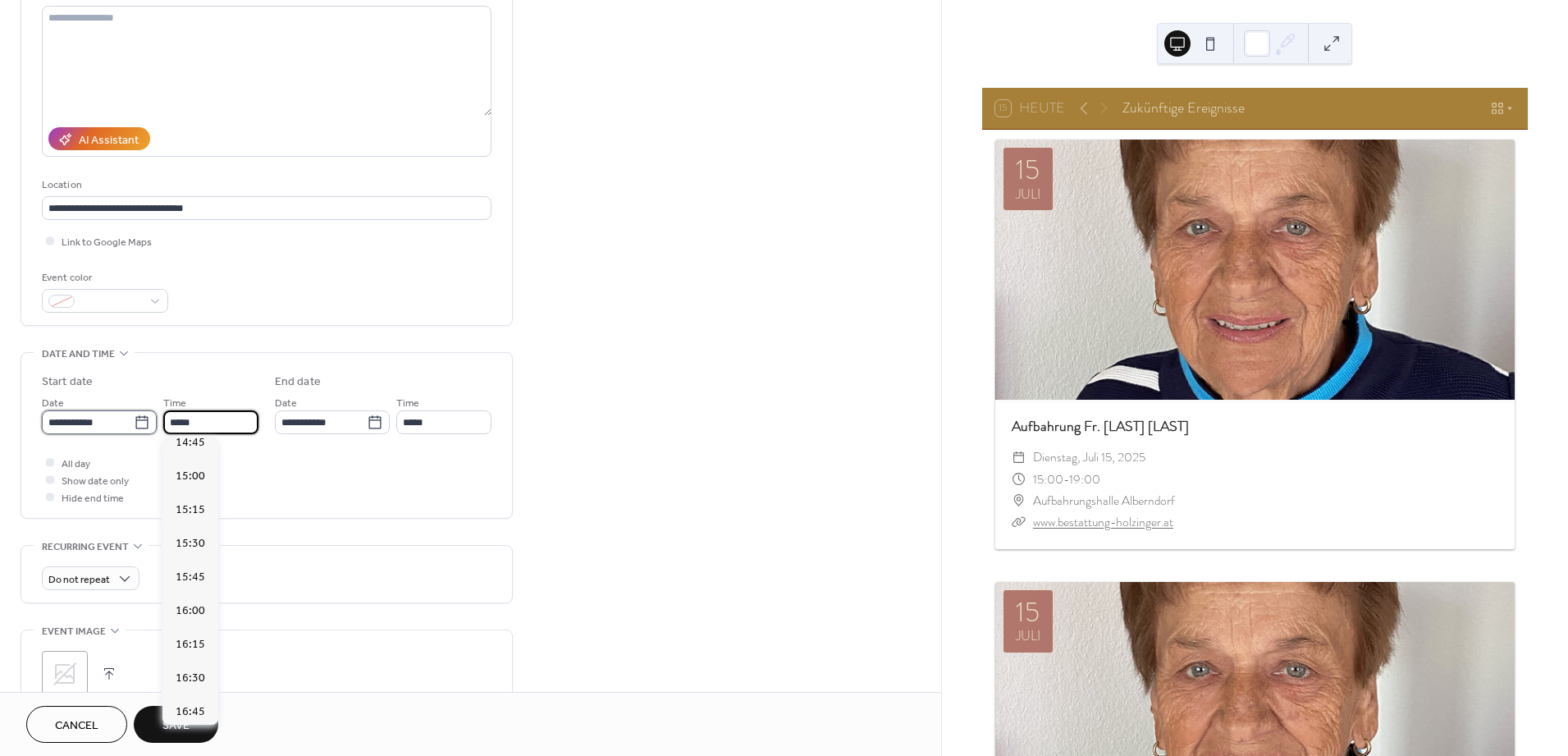 click on "**********" at bounding box center (88, 422) 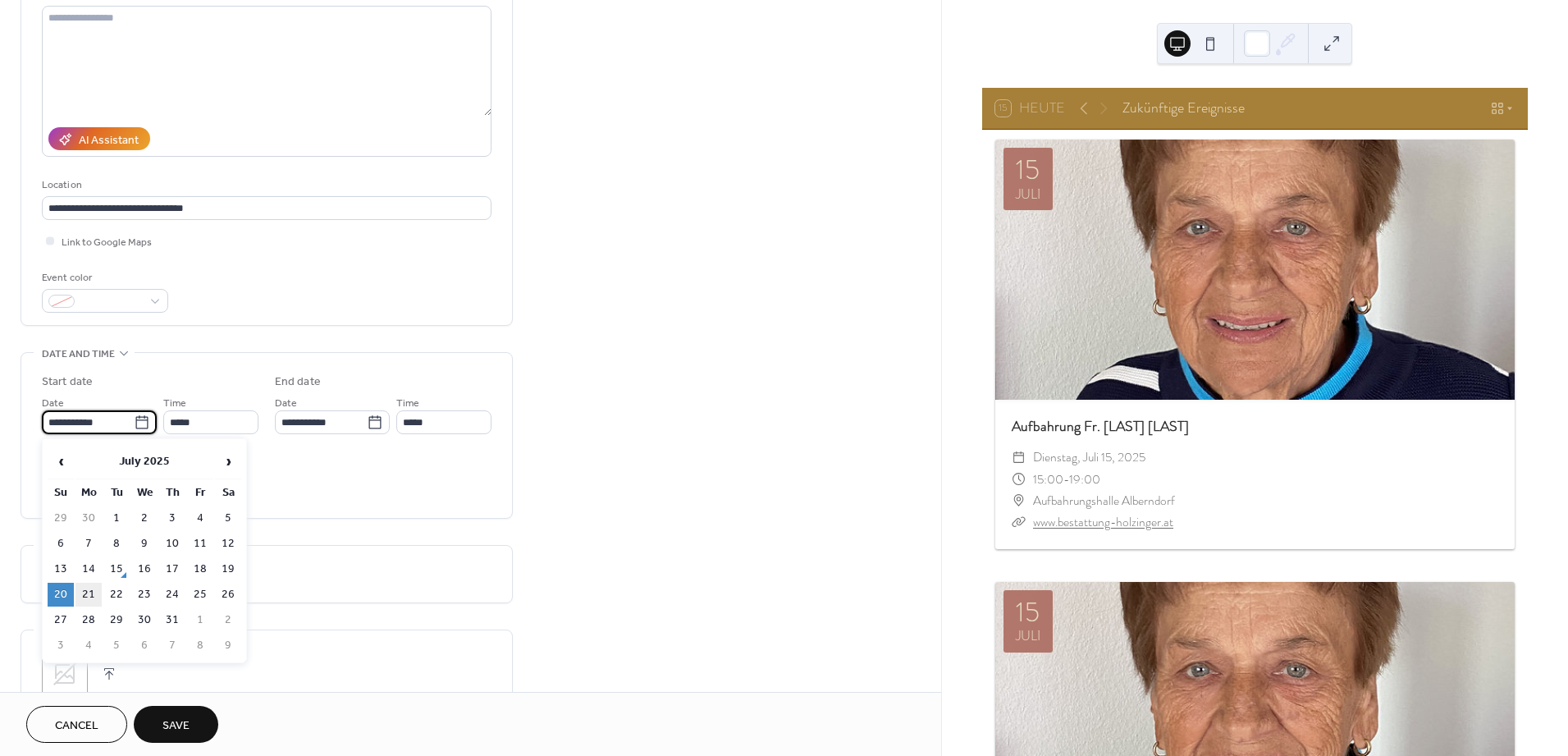 click on "21" at bounding box center [89, 594] 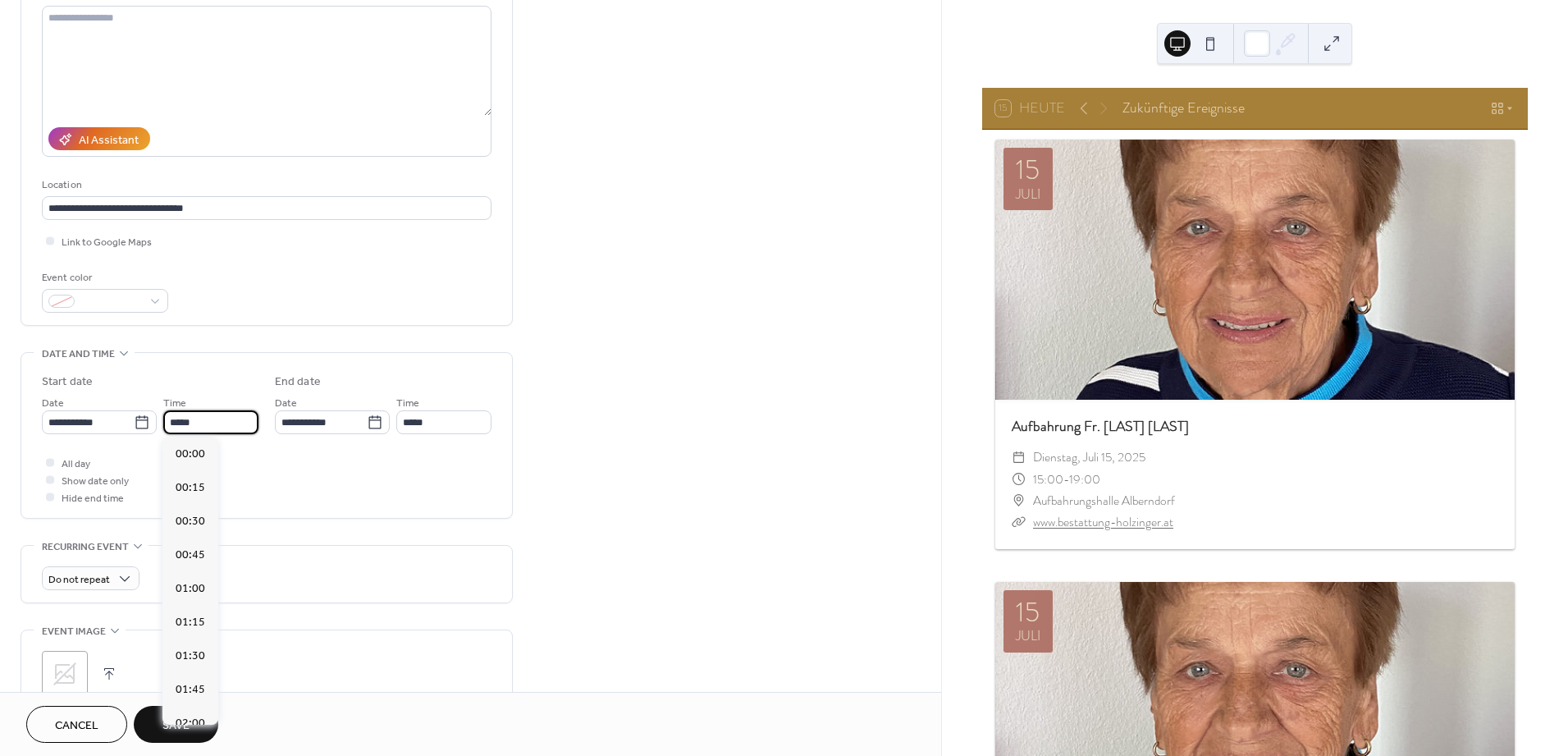 click on "*****" at bounding box center (211, 422) 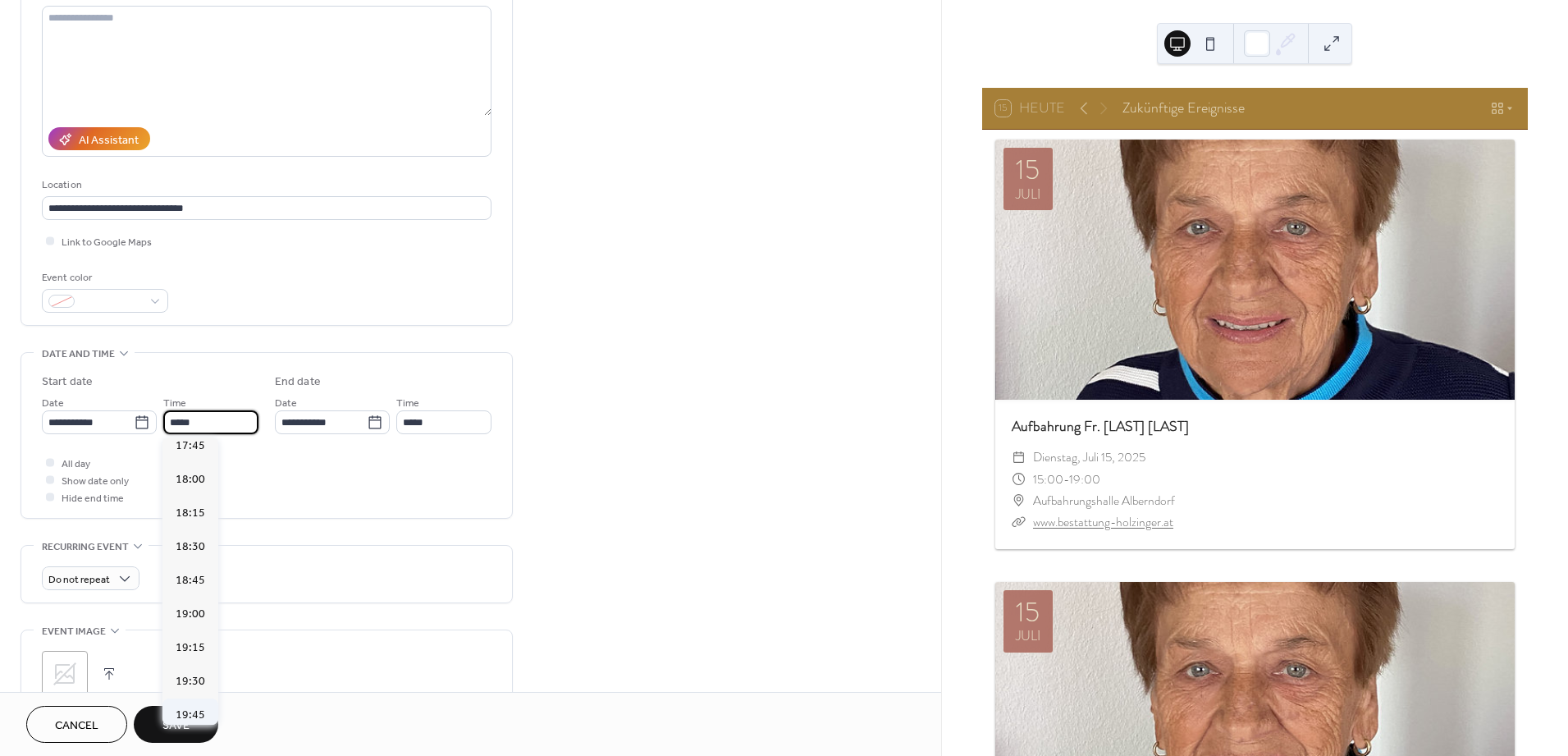 scroll, scrollTop: 2453, scrollLeft: 0, axis: vertical 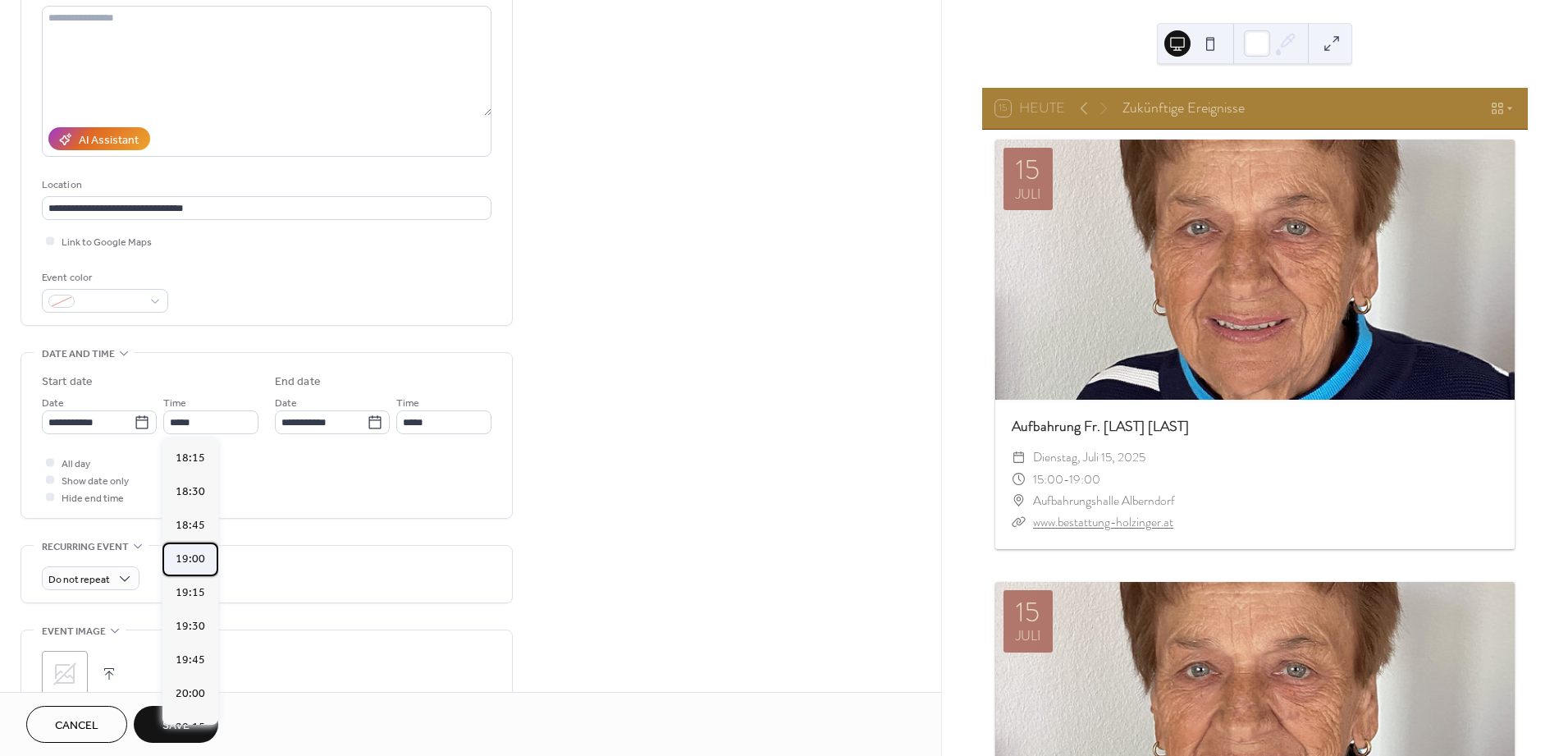click on "19:00" at bounding box center [190, 559] 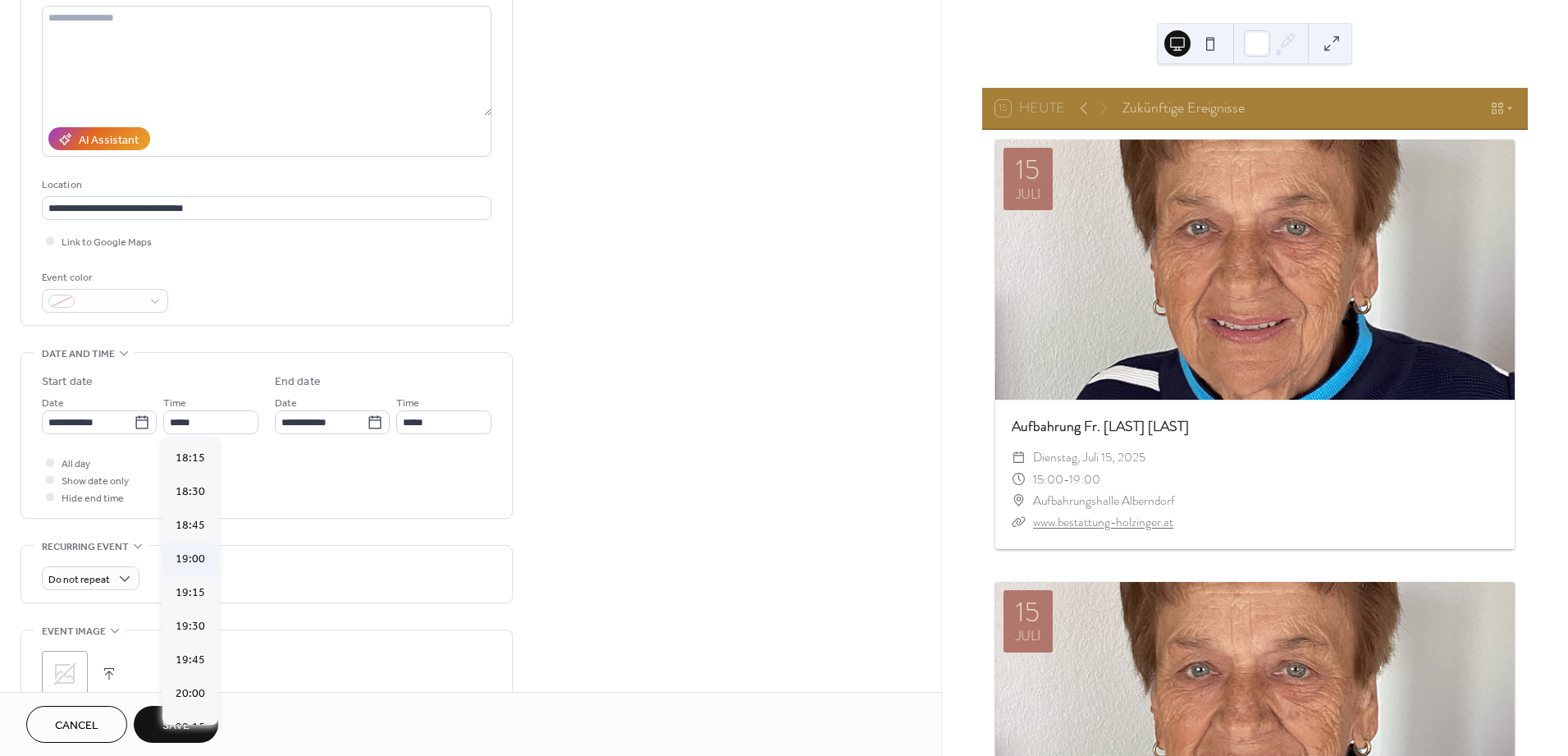 type on "*****" 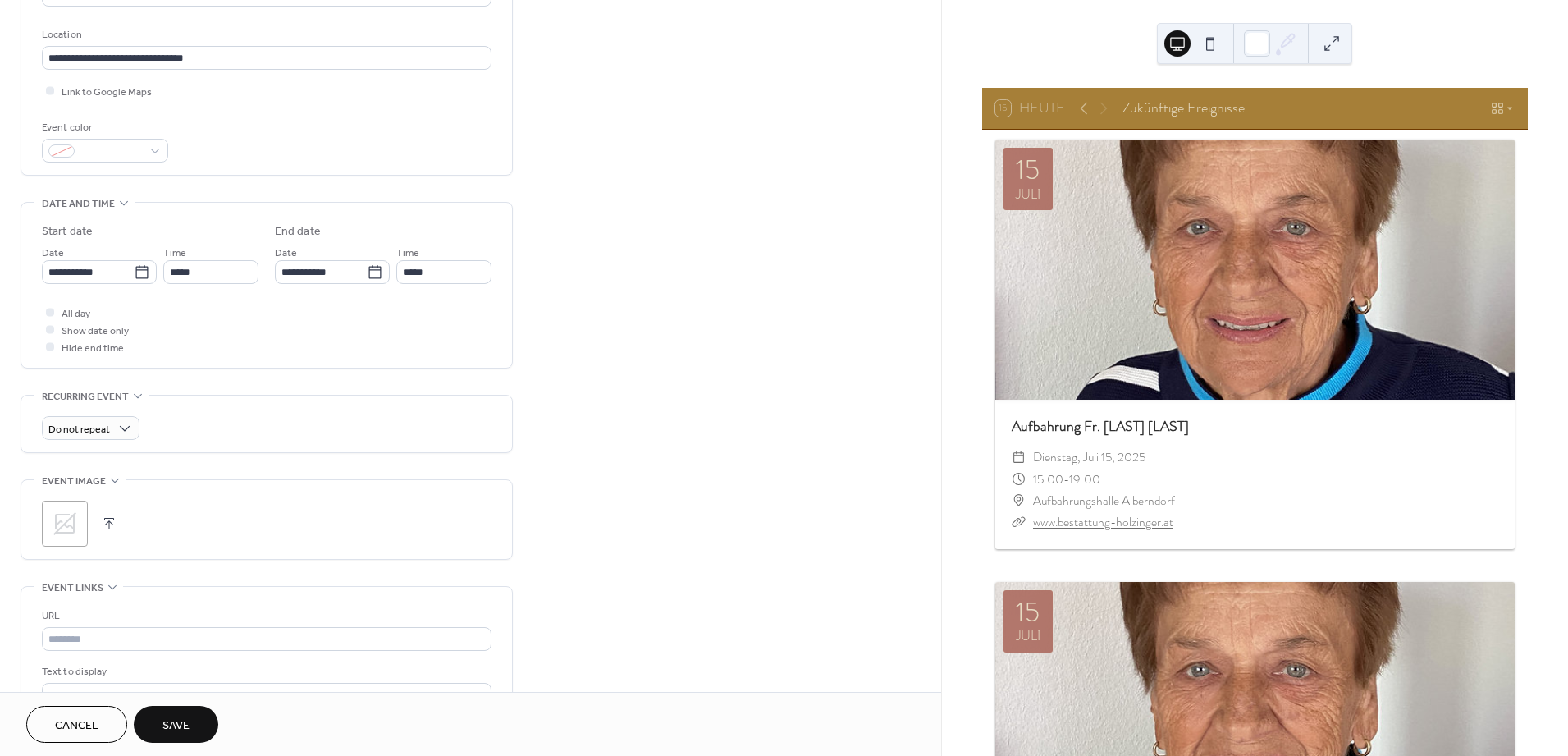 scroll, scrollTop: 456, scrollLeft: 0, axis: vertical 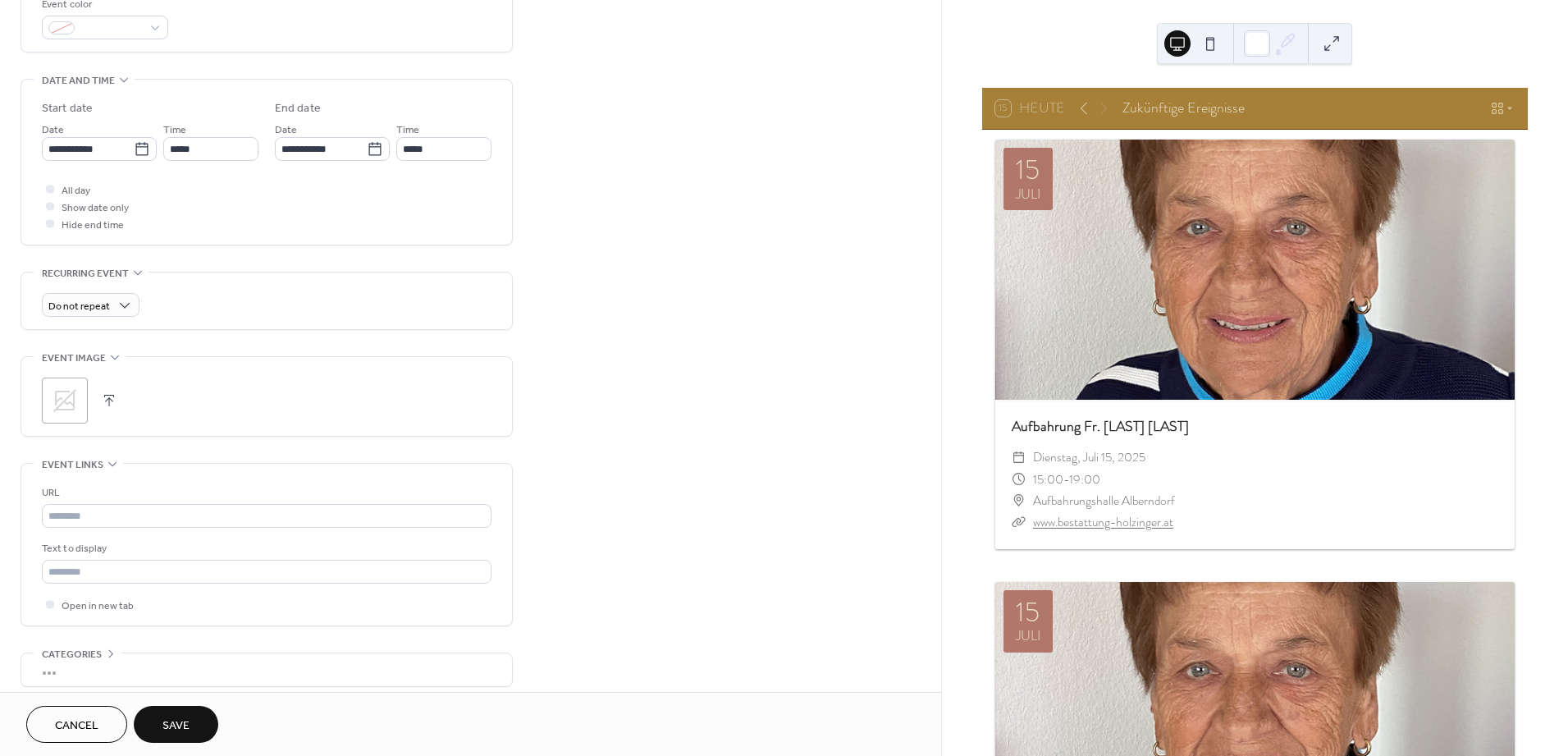 click 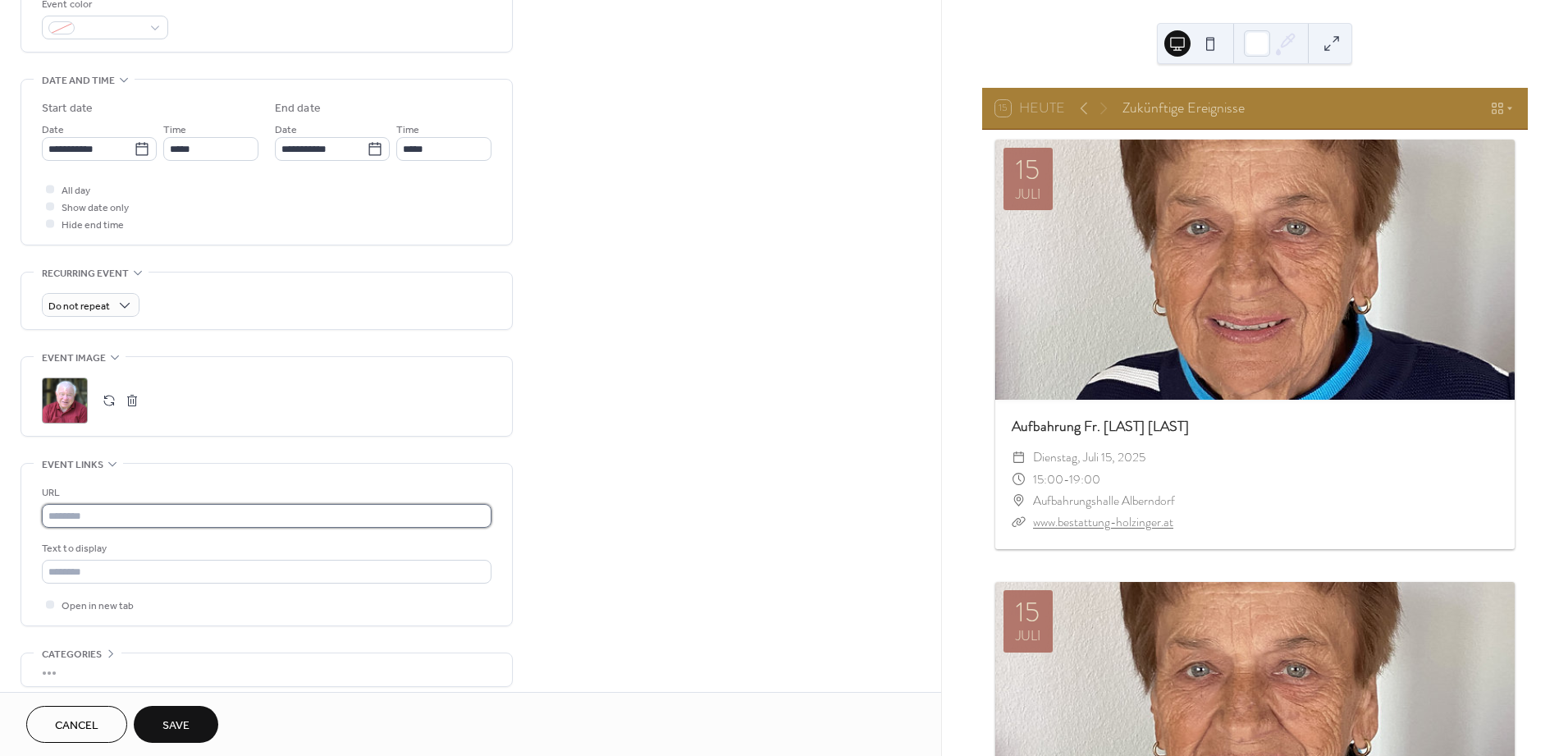 click at bounding box center [267, 515] 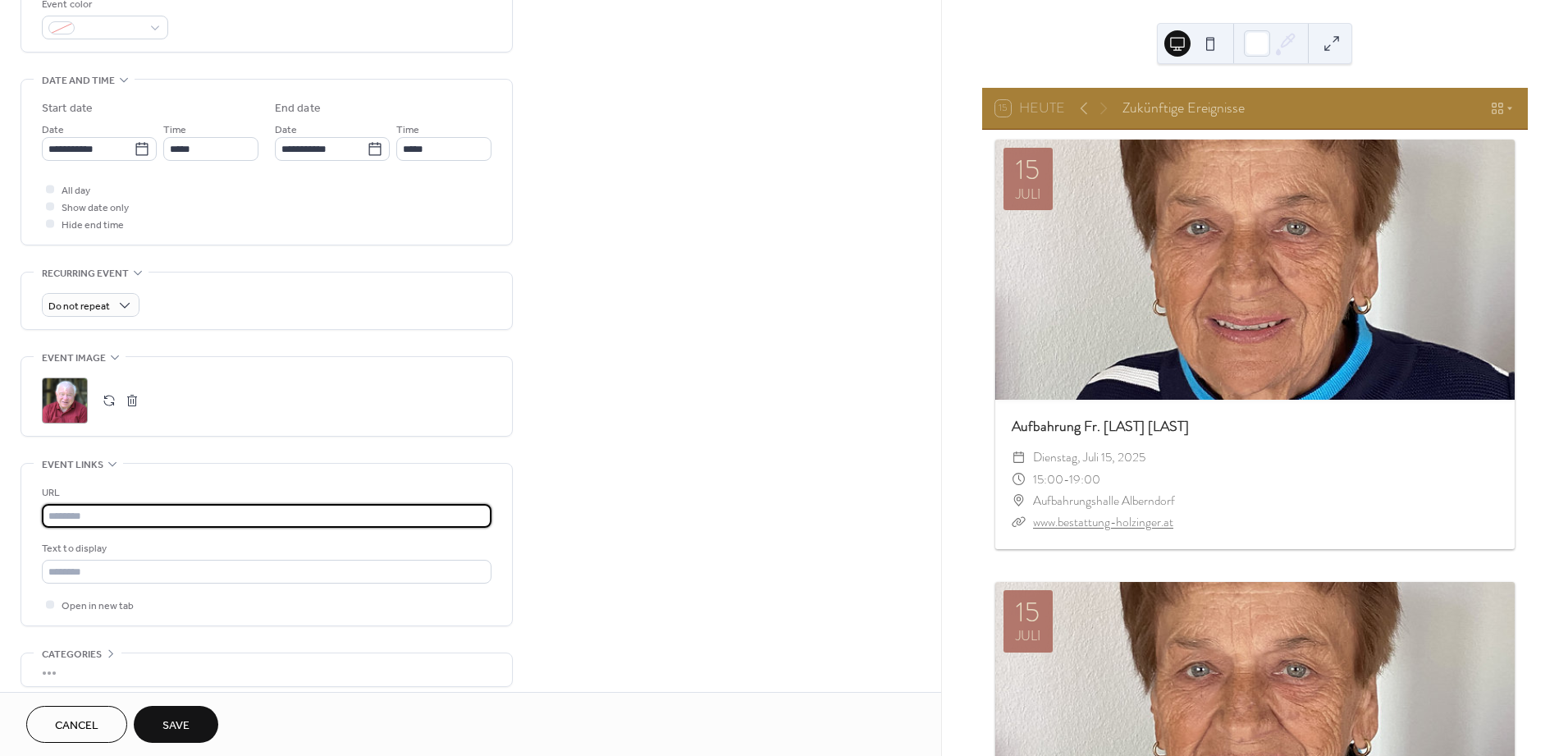 paste on "**********" 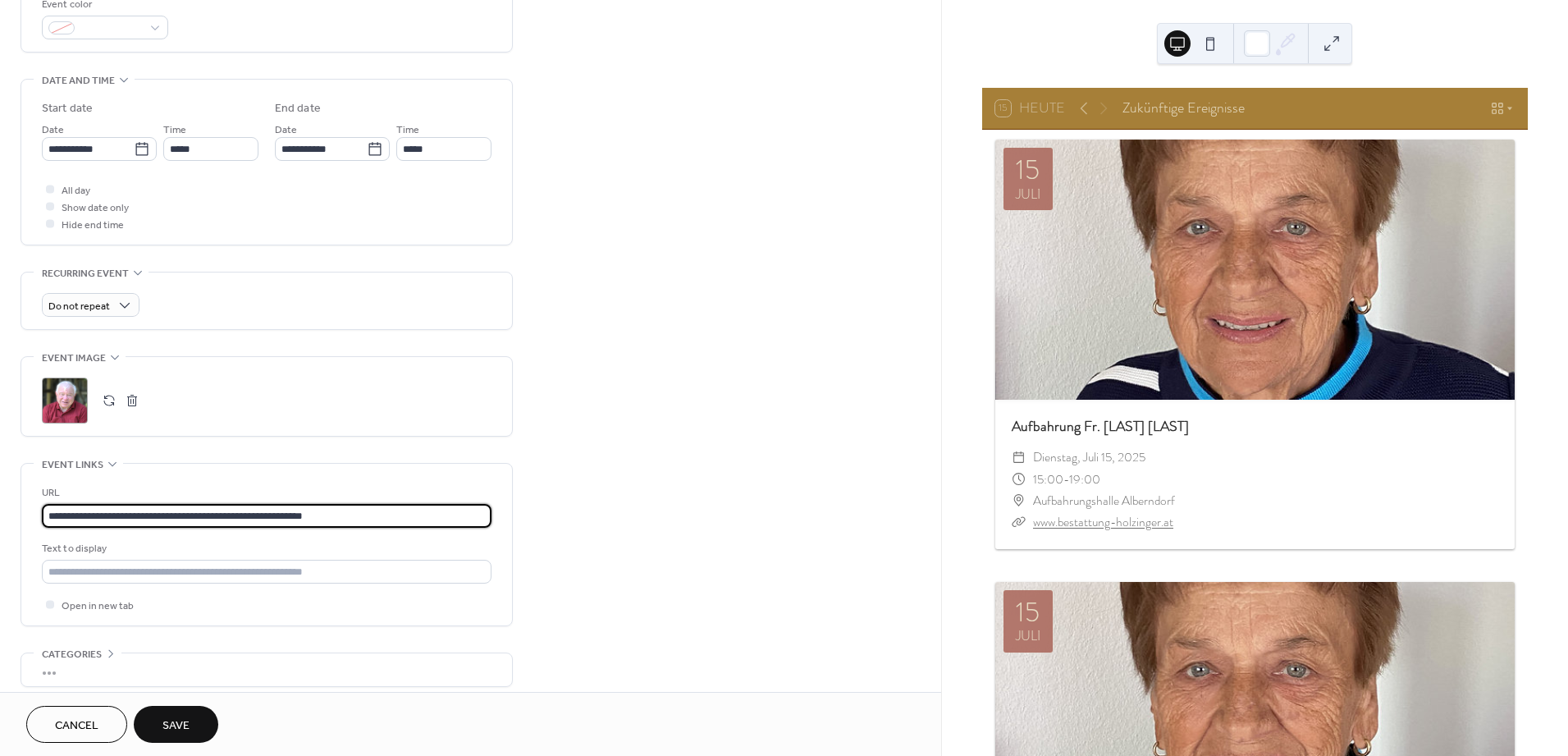 type on "**********" 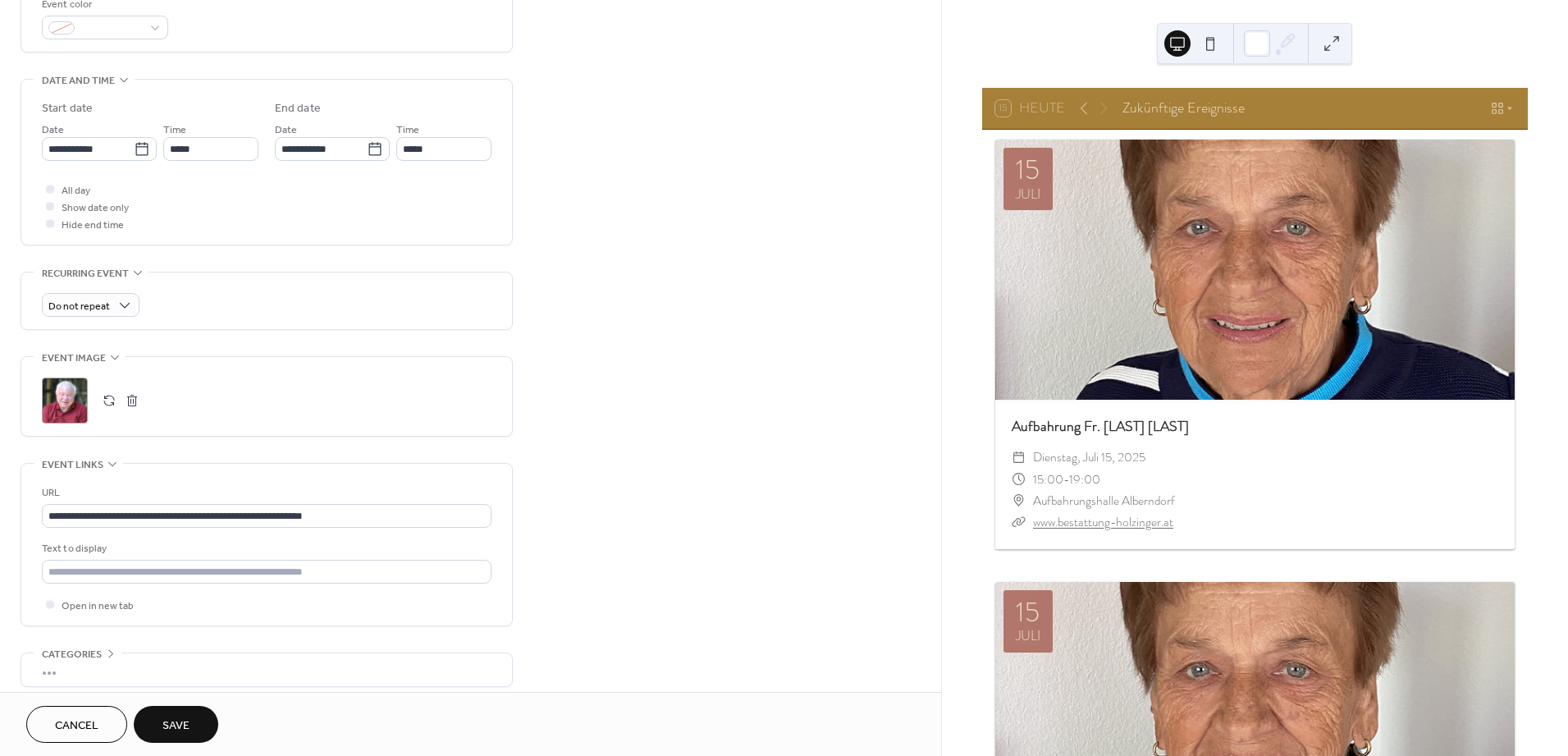 click on "Save" at bounding box center [176, 726] 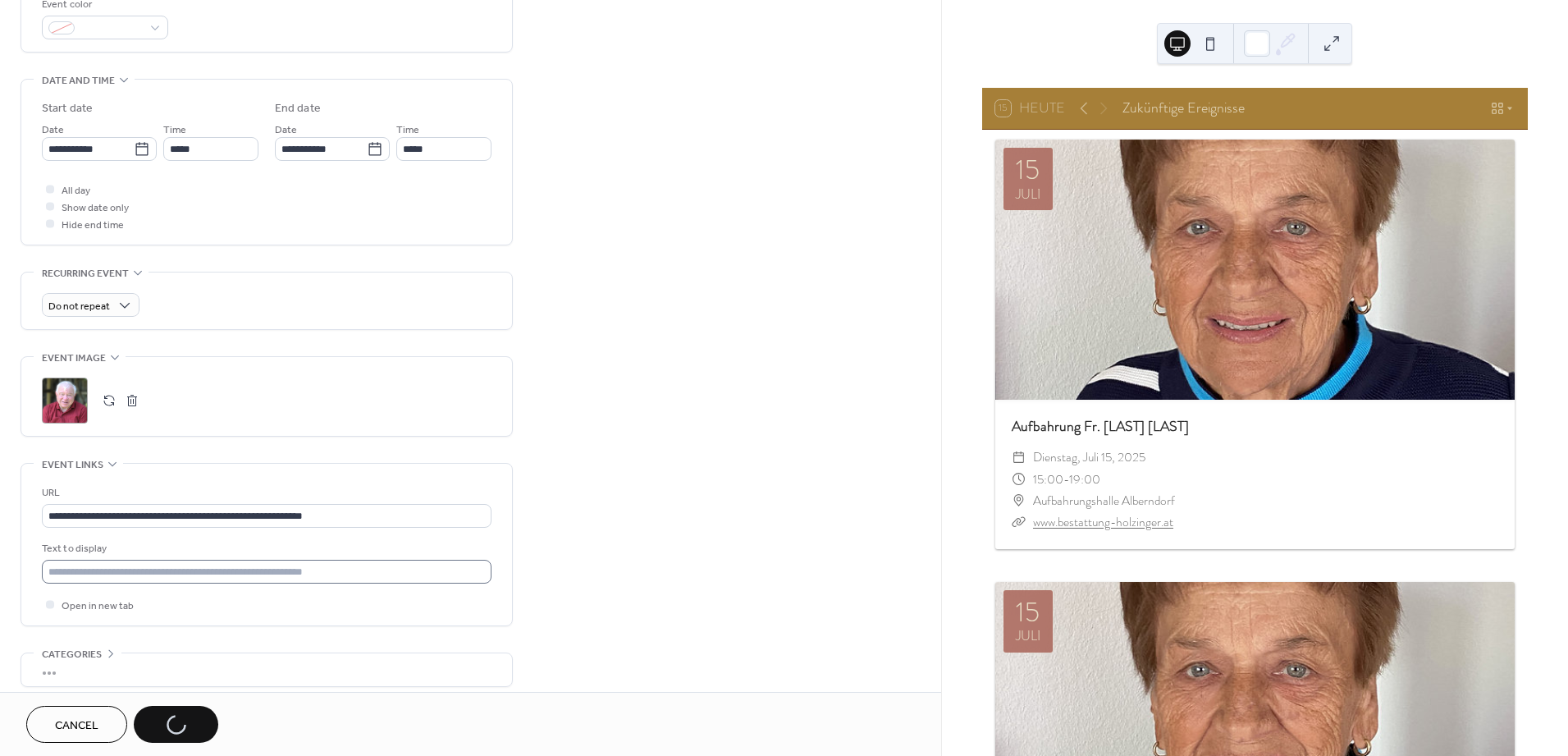 scroll, scrollTop: 529, scrollLeft: 0, axis: vertical 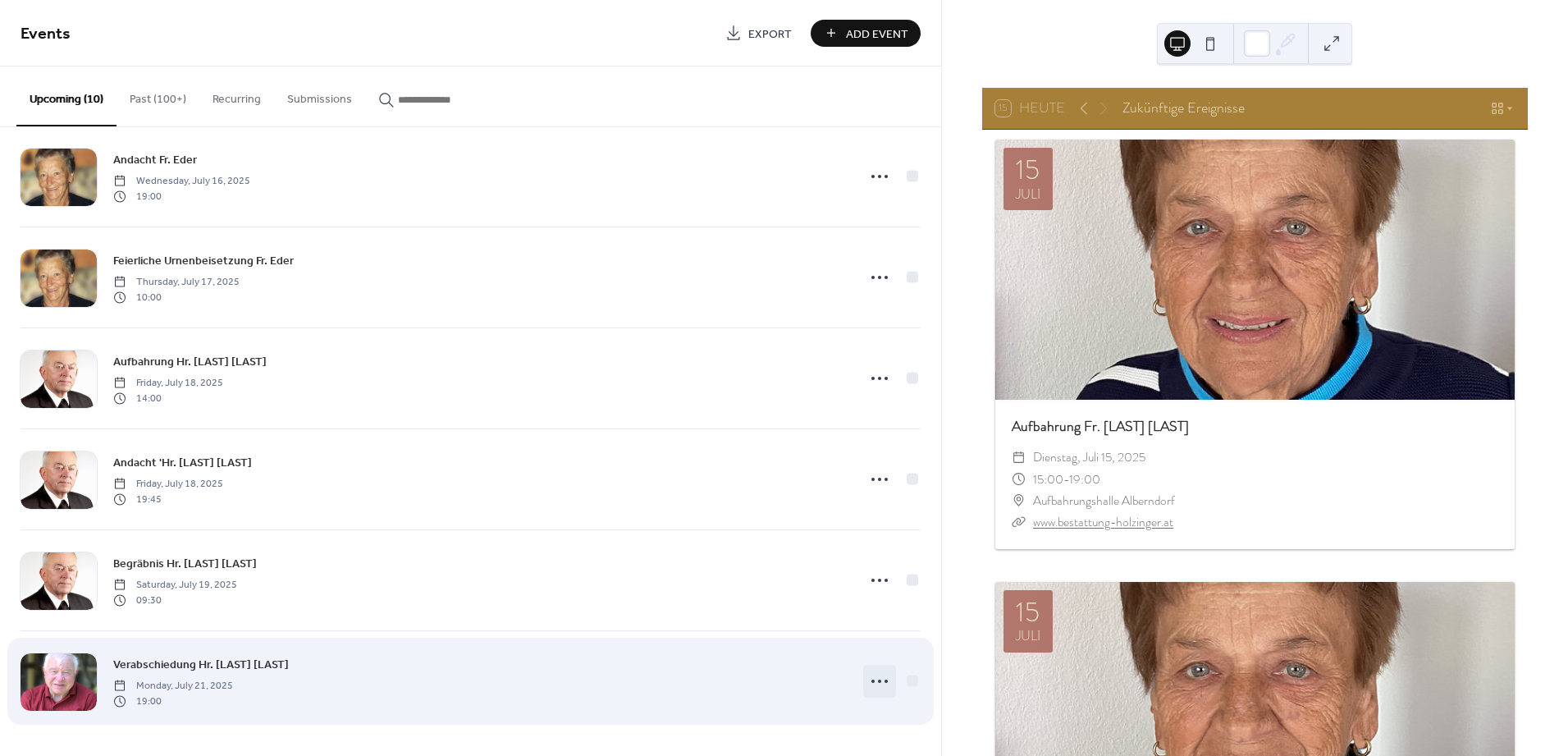 click 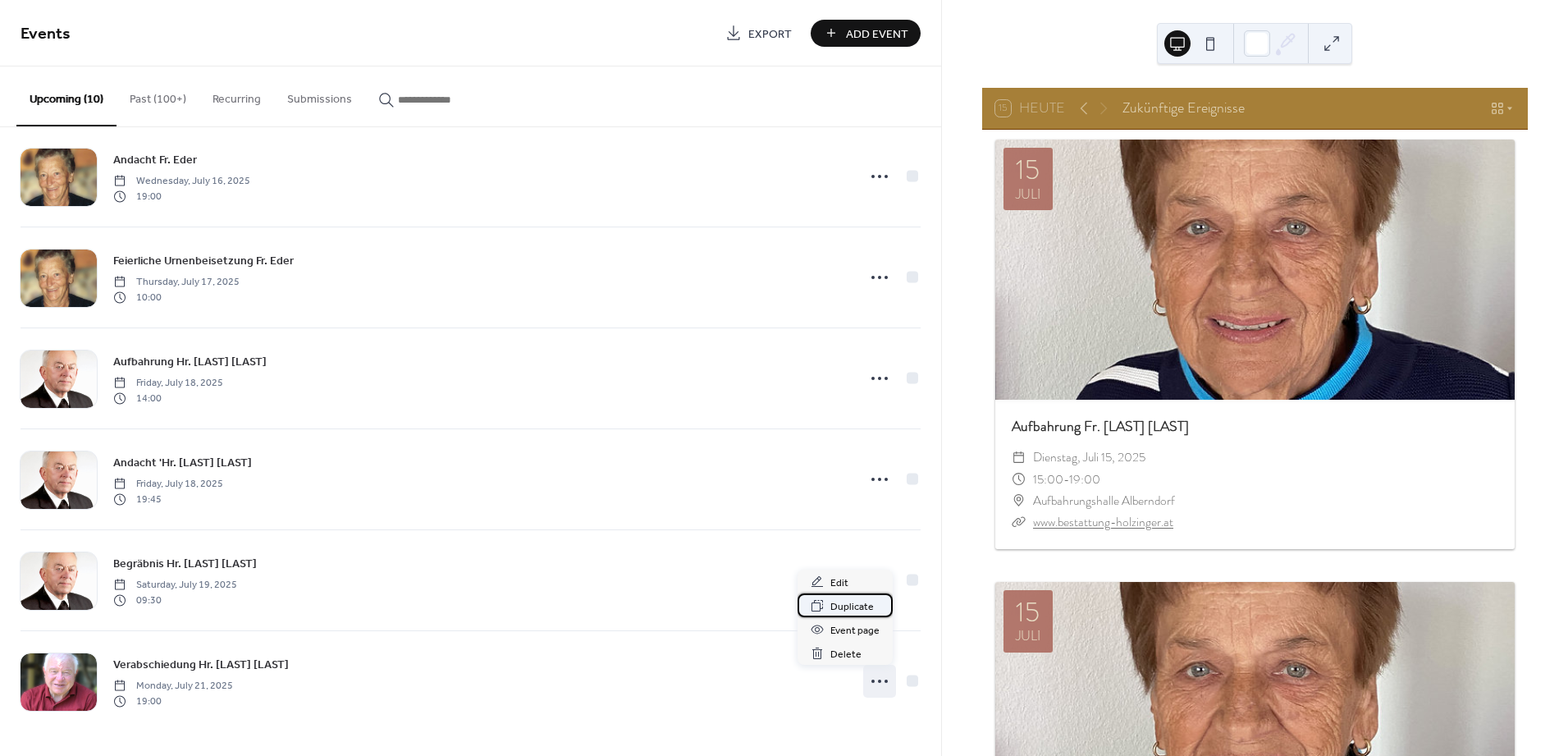 click on "Duplicate" at bounding box center [845, 605] 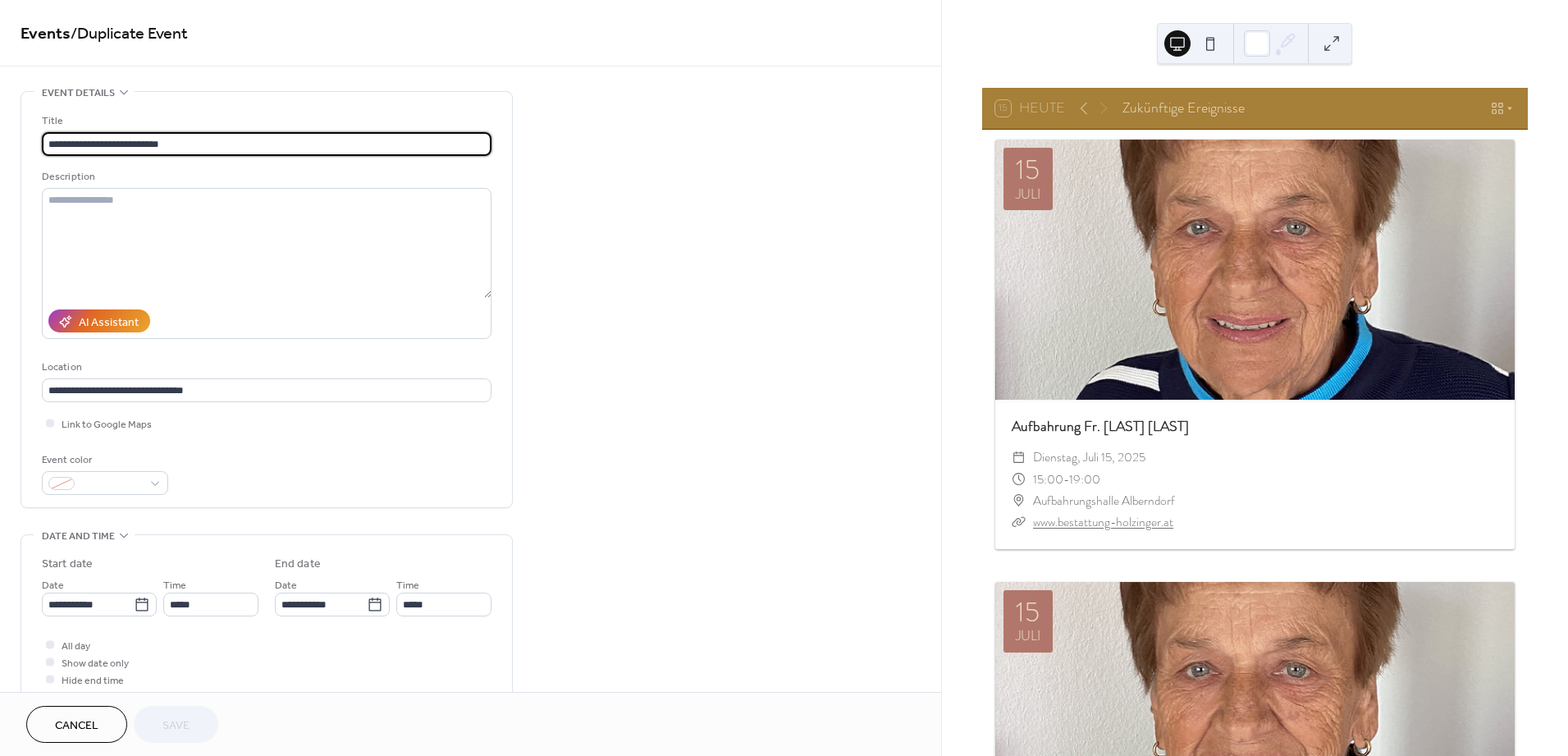 click on "**********" at bounding box center [267, 144] 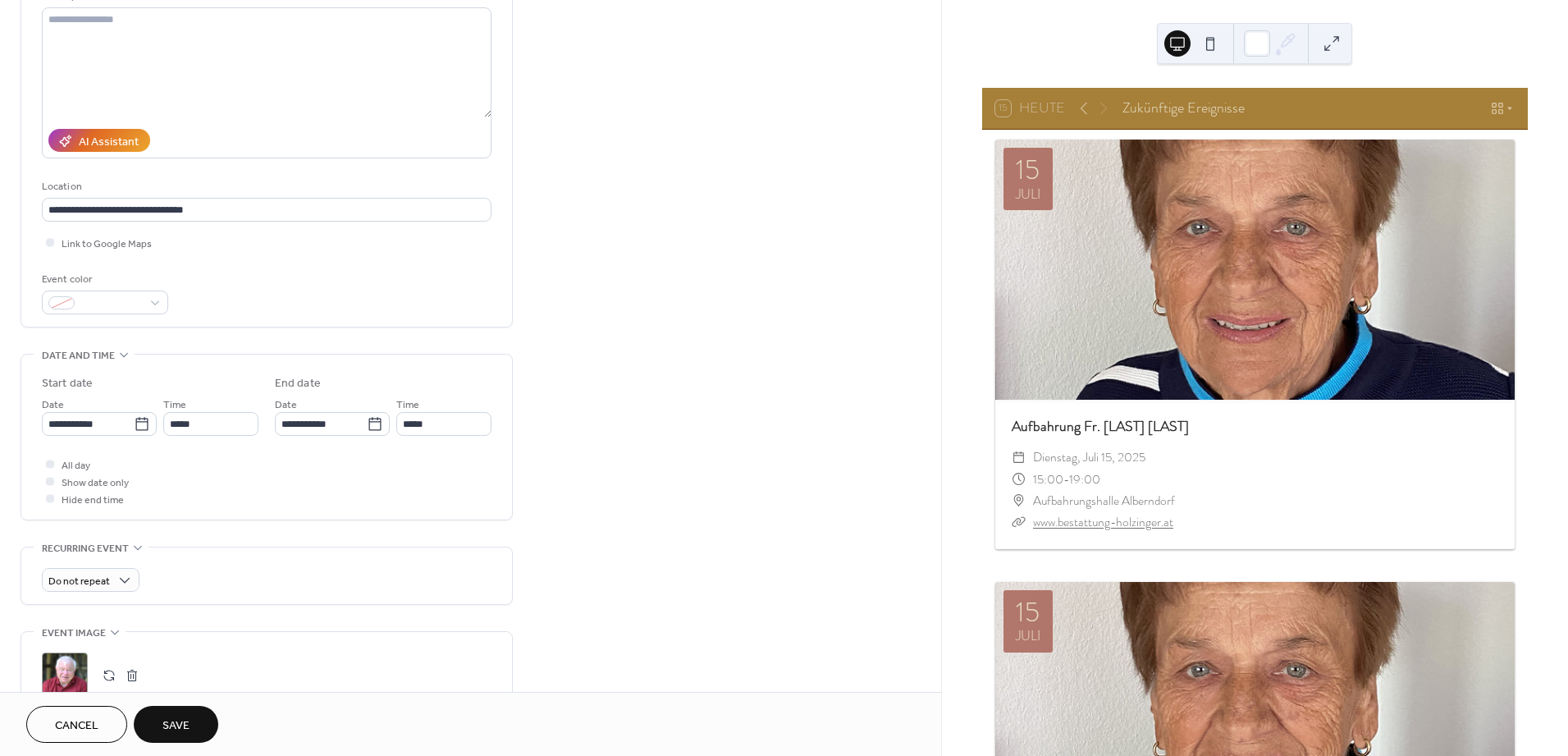 scroll, scrollTop: 182, scrollLeft: 0, axis: vertical 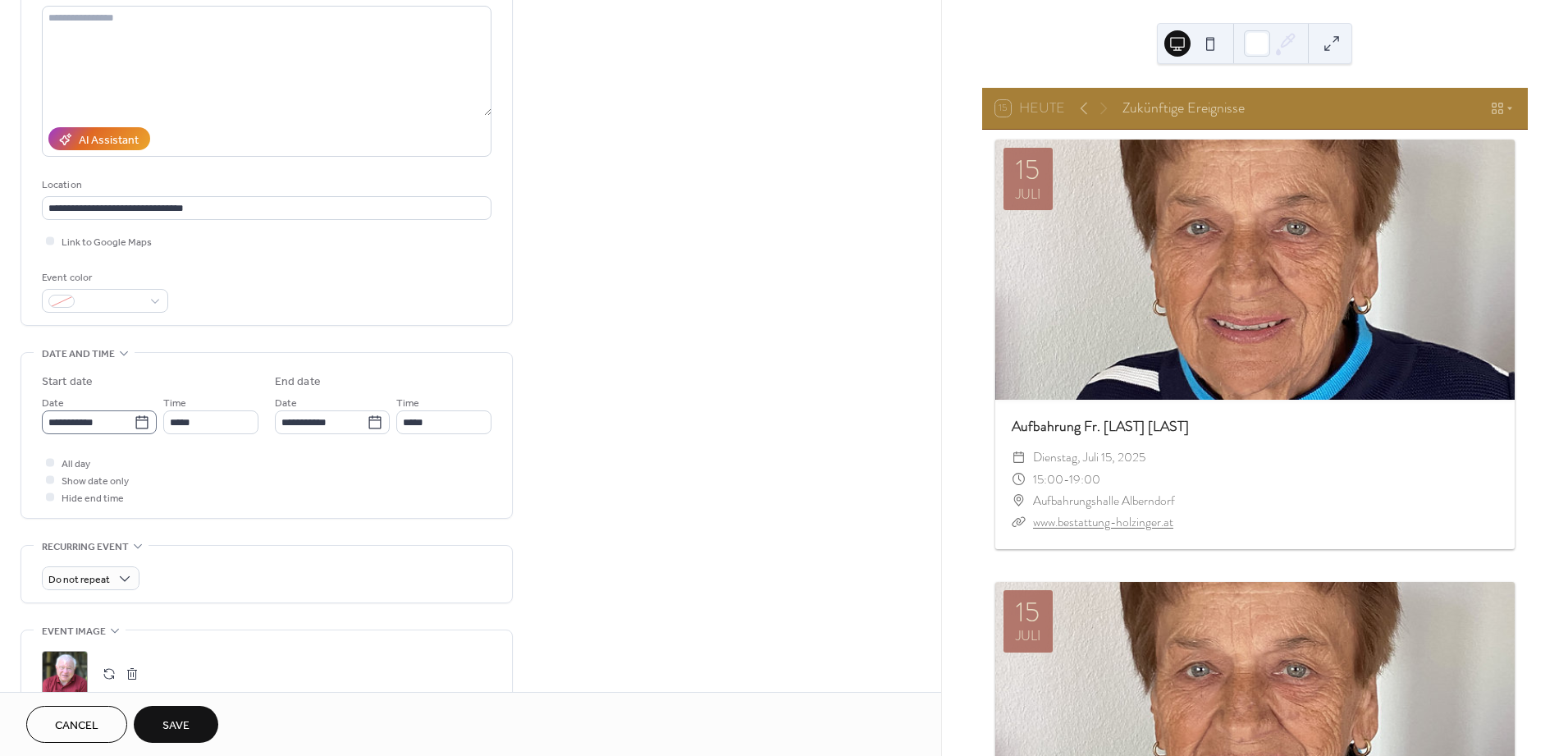 type on "**********" 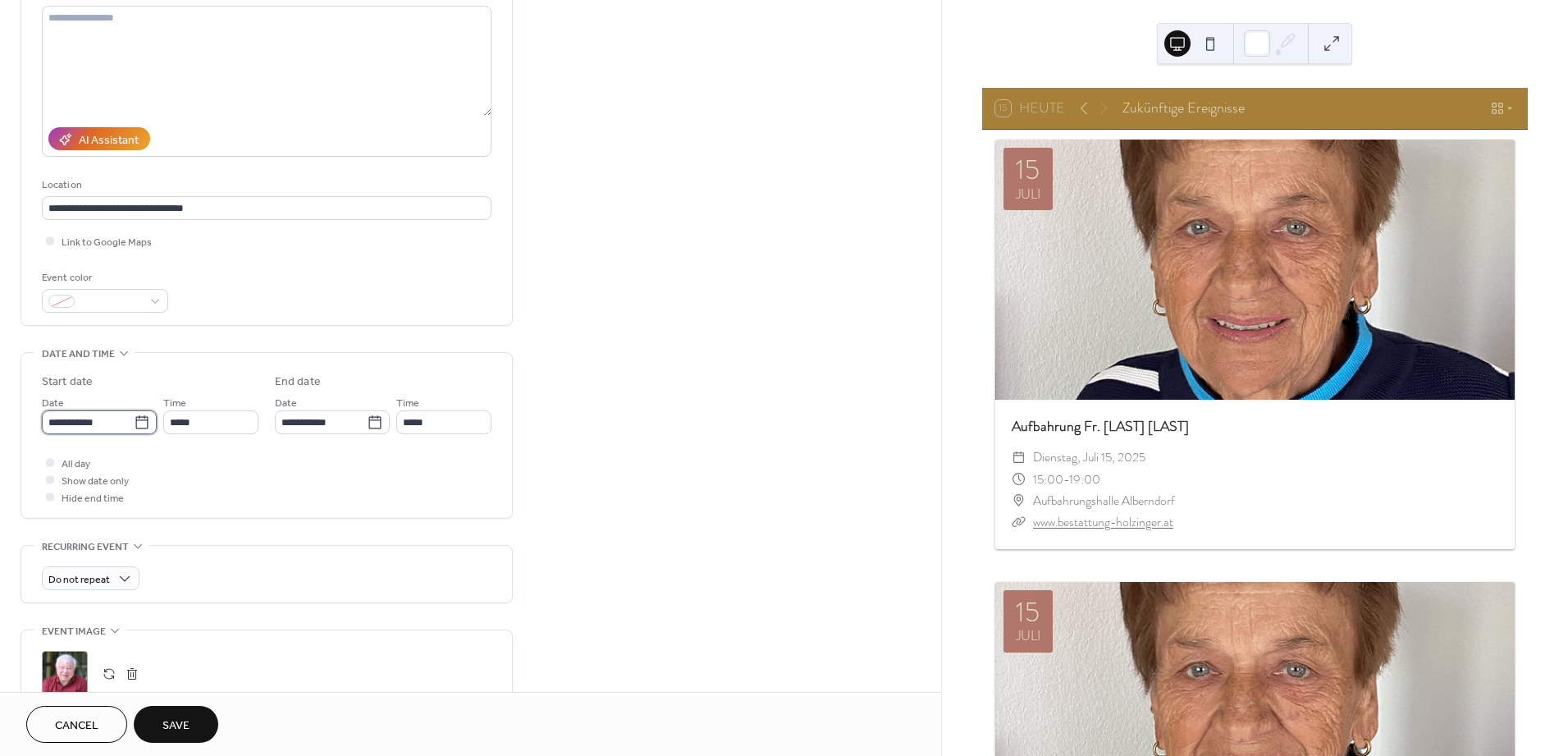 click on "**********" at bounding box center (88, 422) 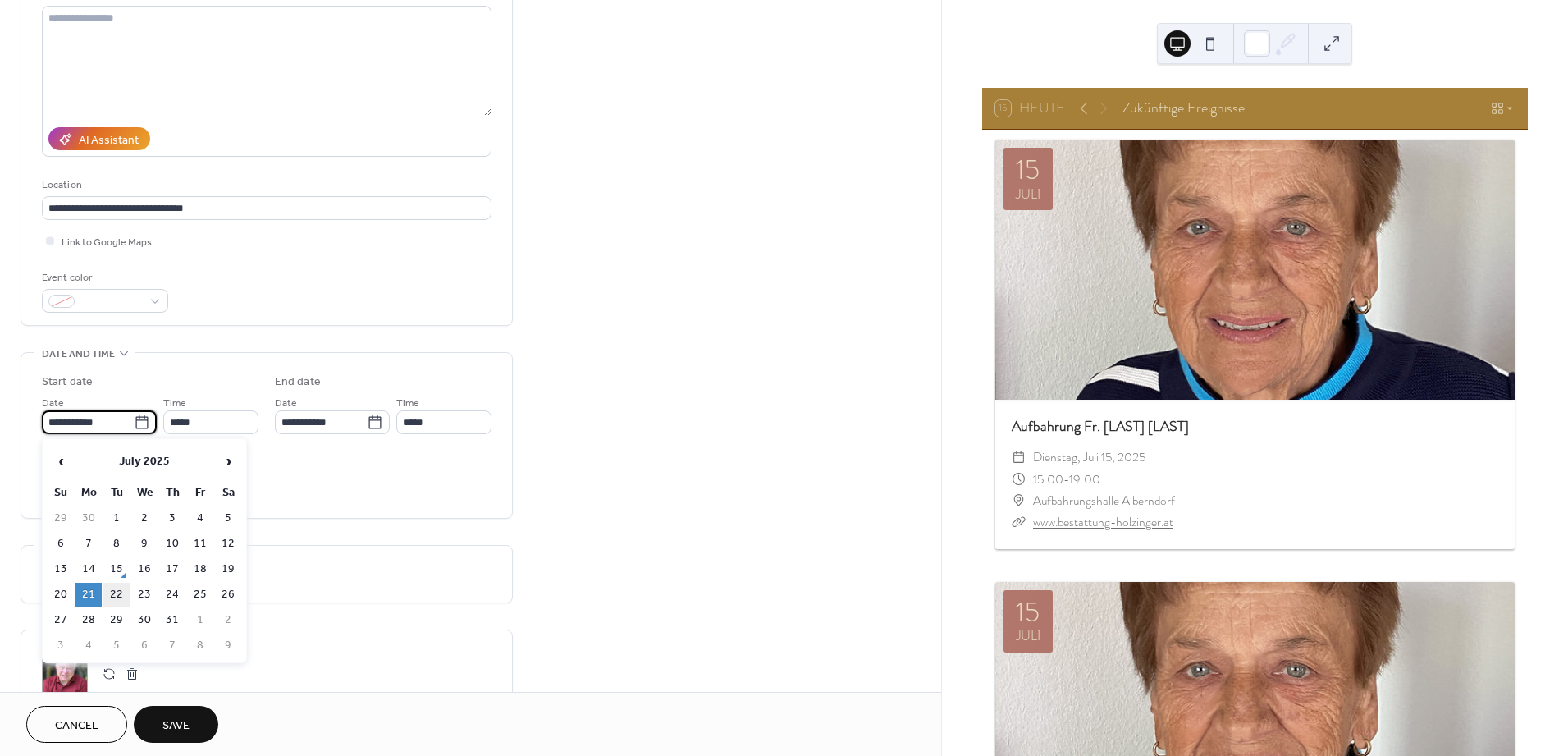 click on "22" at bounding box center [117, 594] 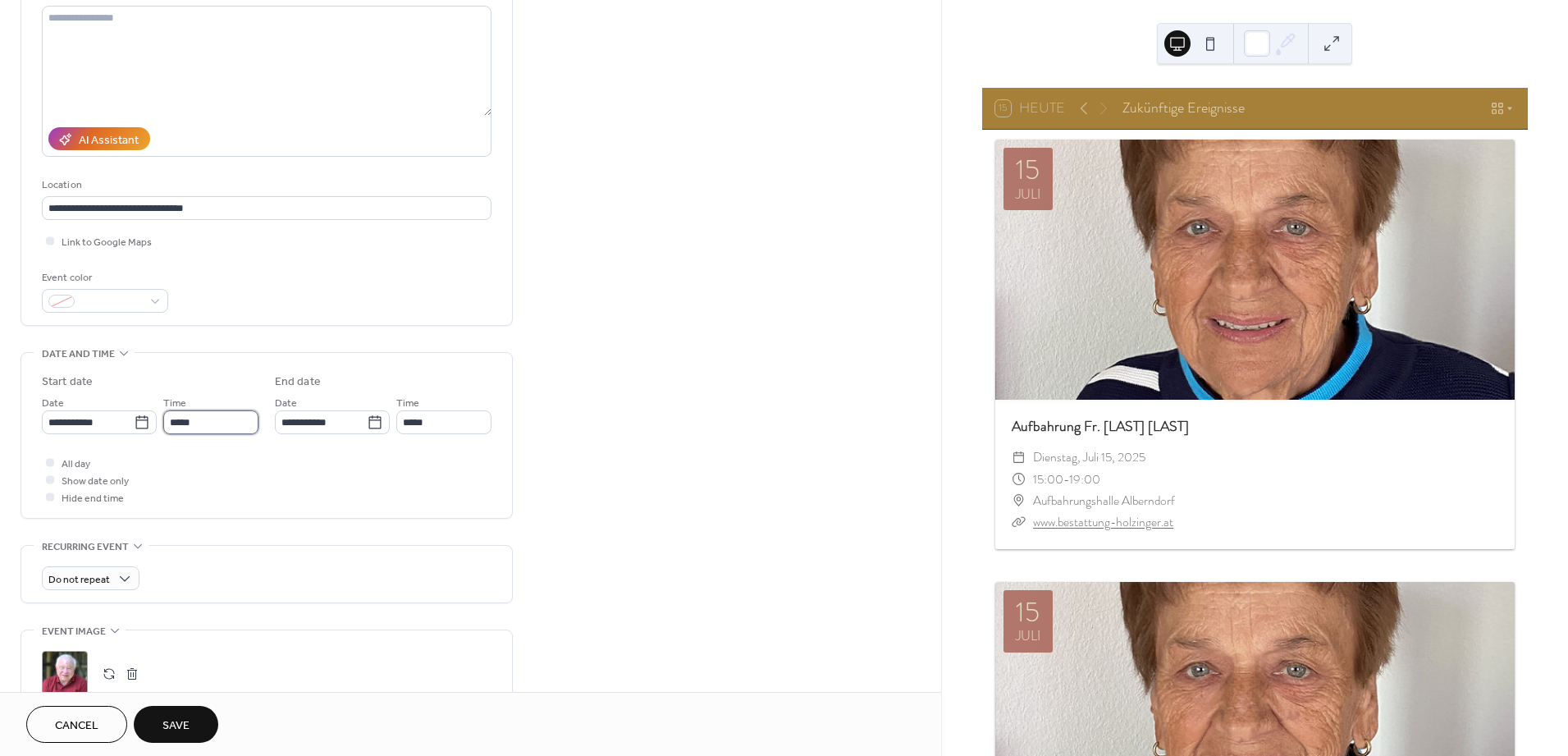 click on "*****" at bounding box center [211, 422] 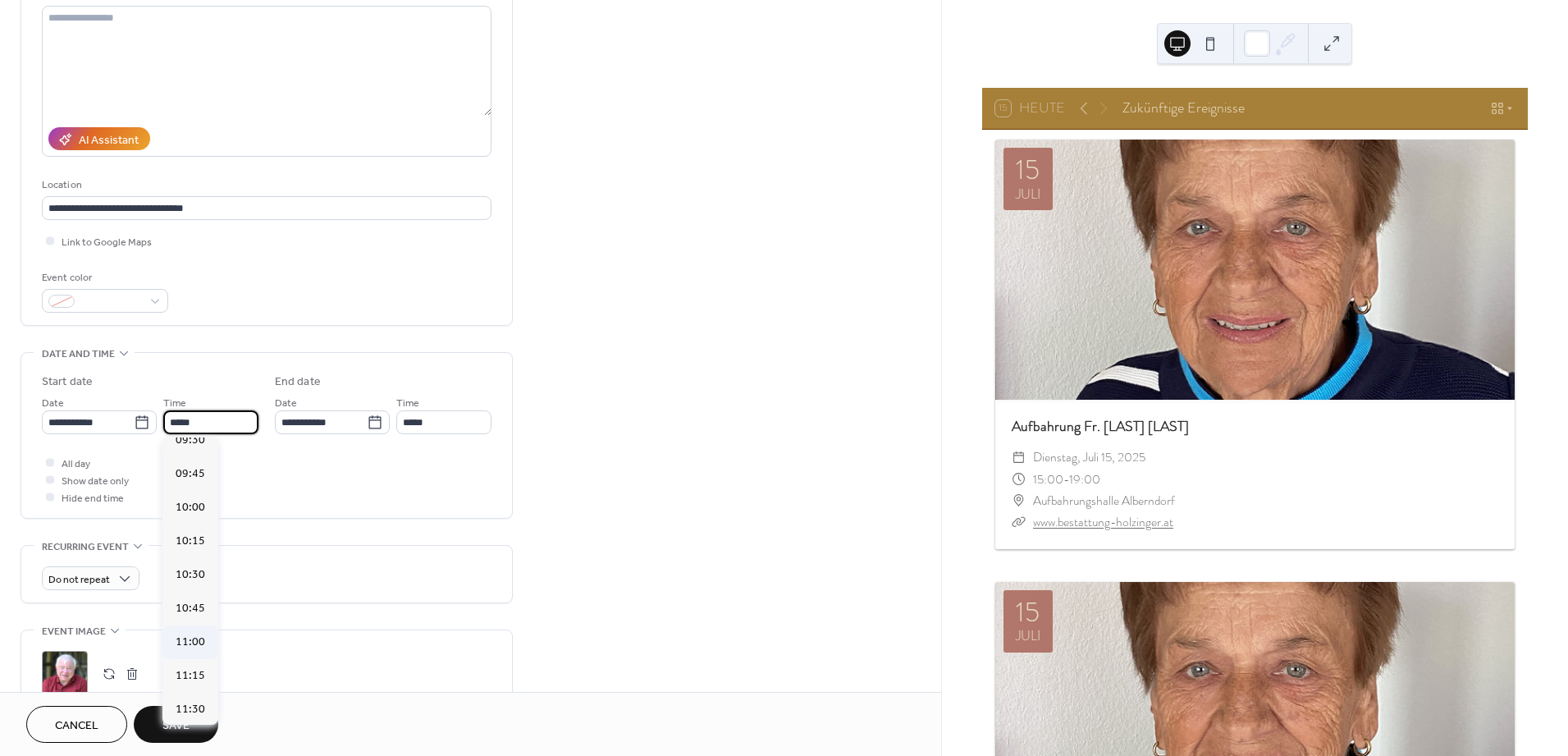 scroll, scrollTop: 1307, scrollLeft: 0, axis: vertical 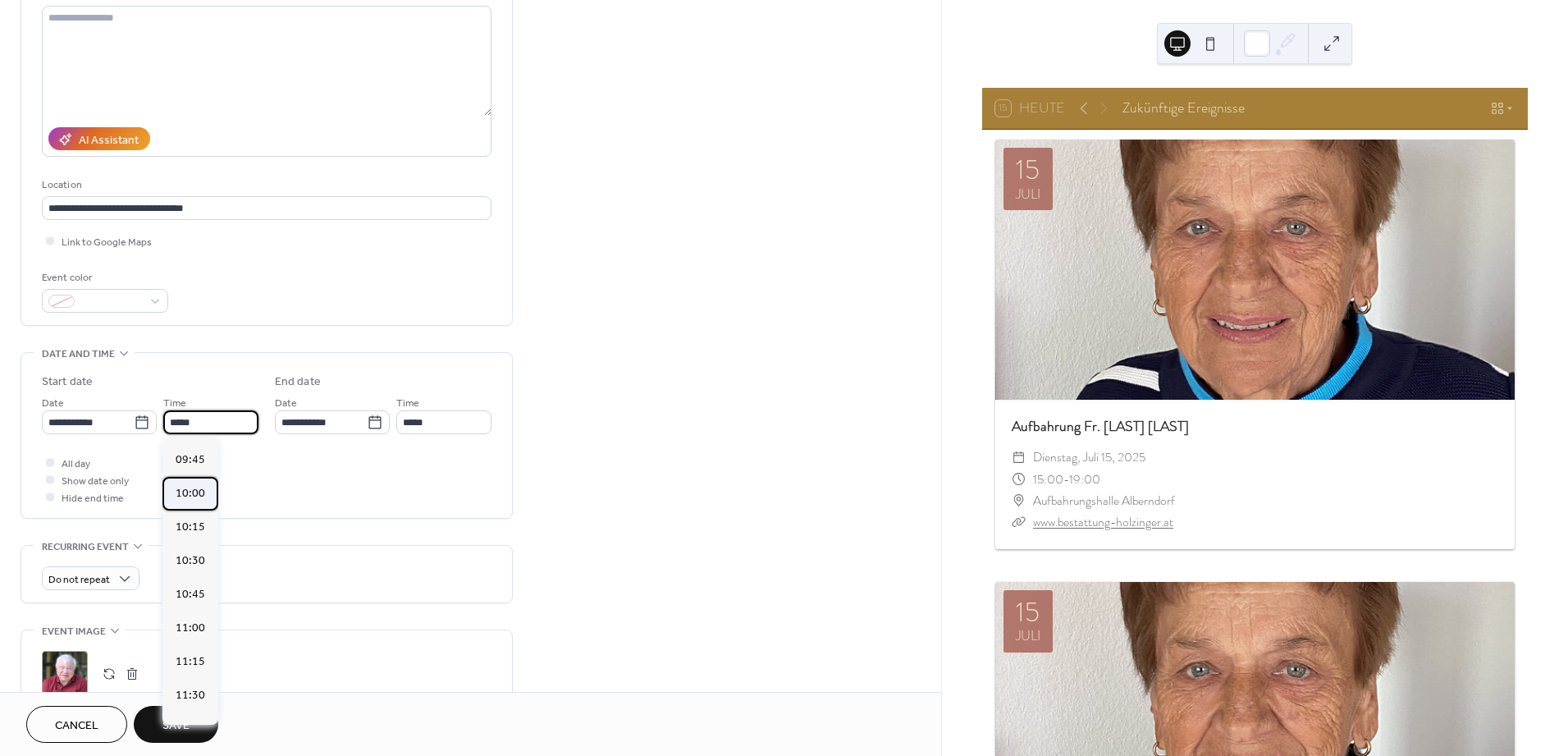 click on "10:00" at bounding box center (190, 493) 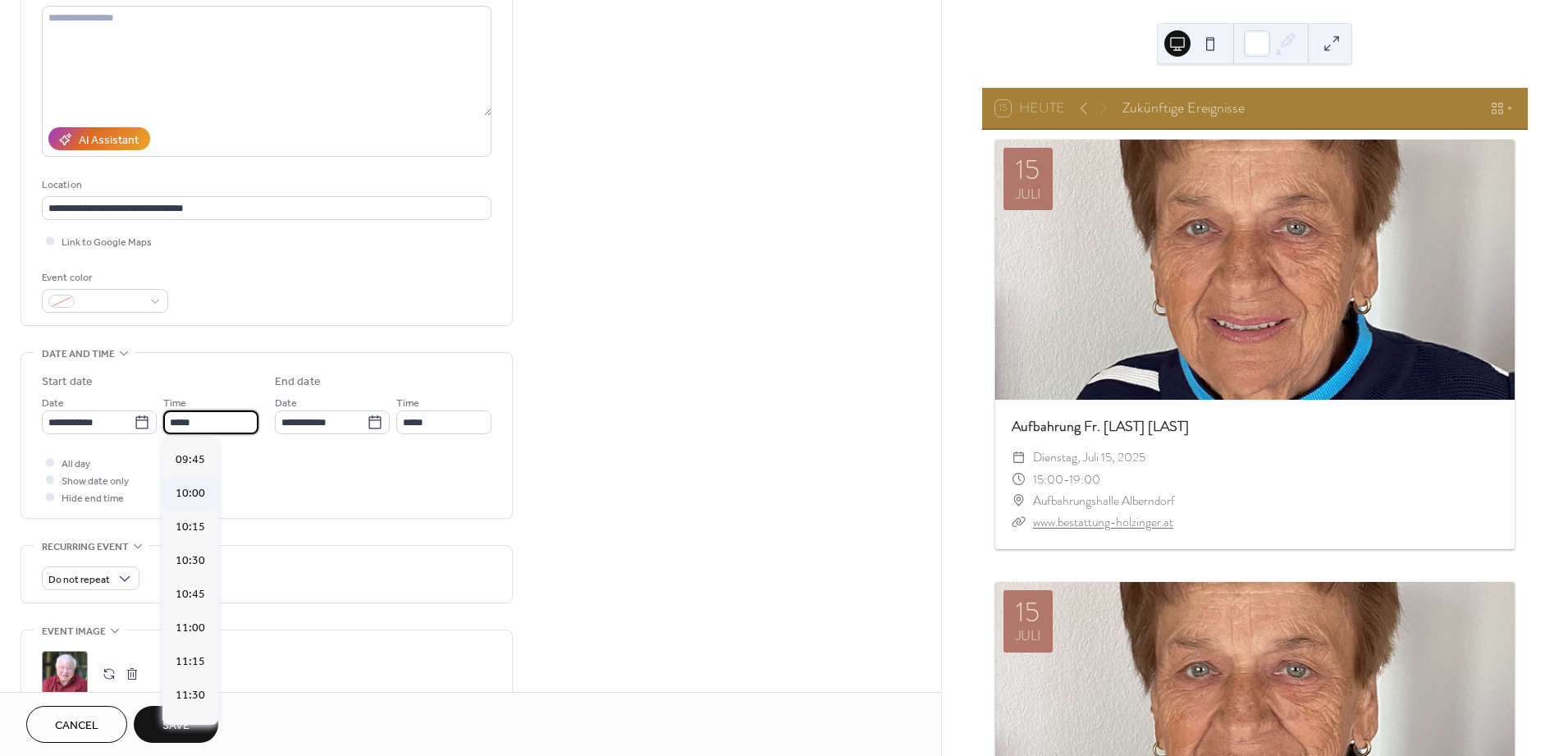 type on "*****" 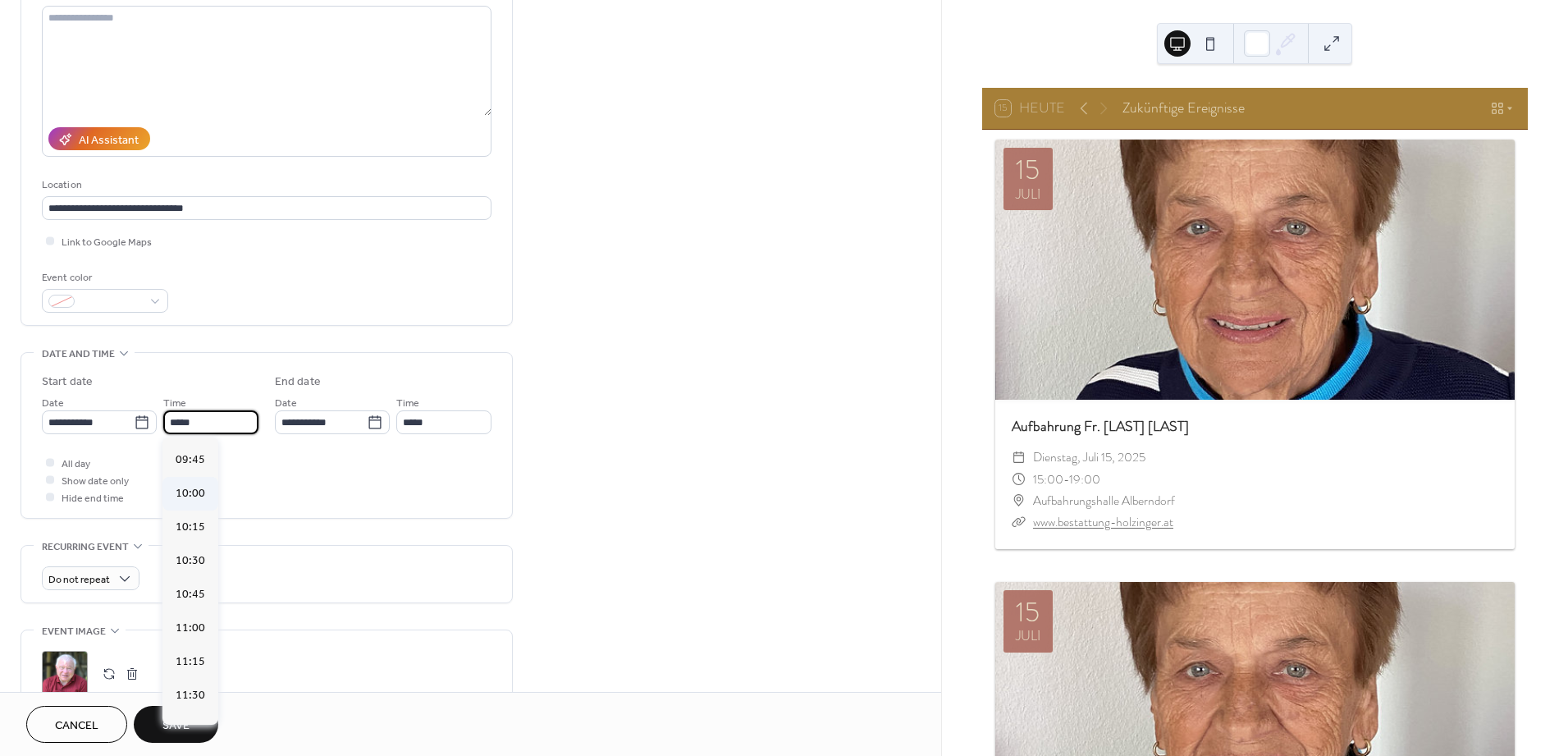 type on "*****" 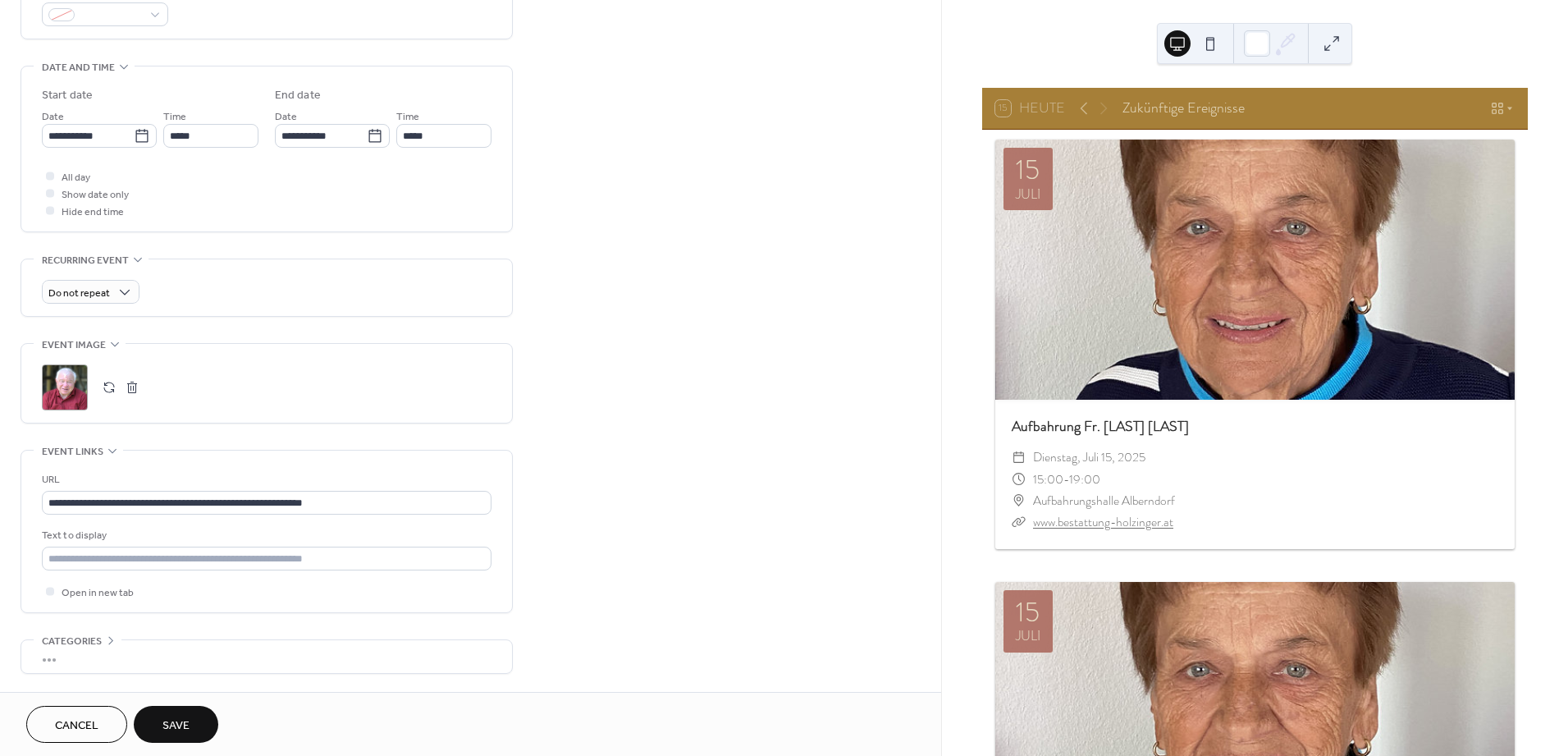 scroll, scrollTop: 529, scrollLeft: 0, axis: vertical 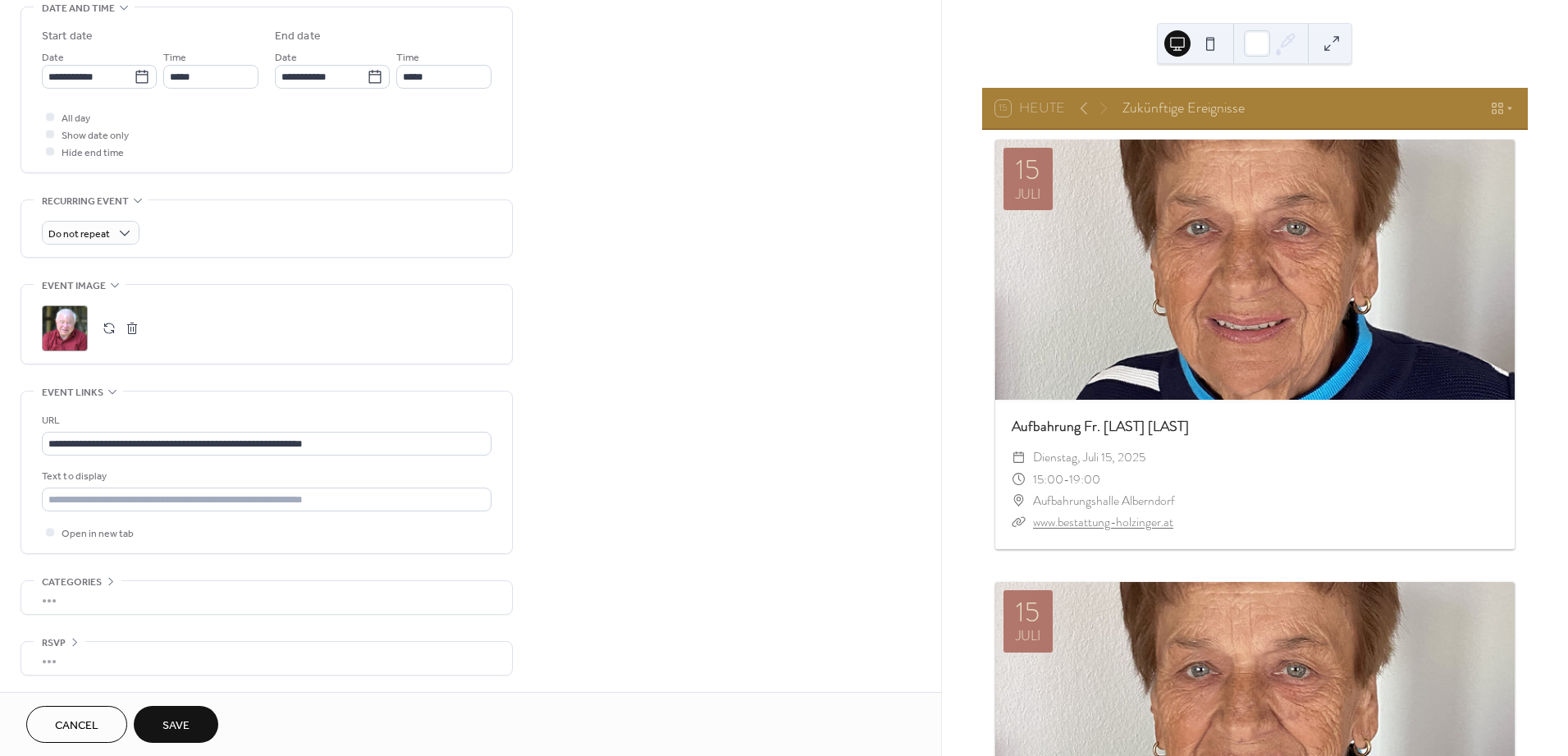 click on "Save" at bounding box center [176, 726] 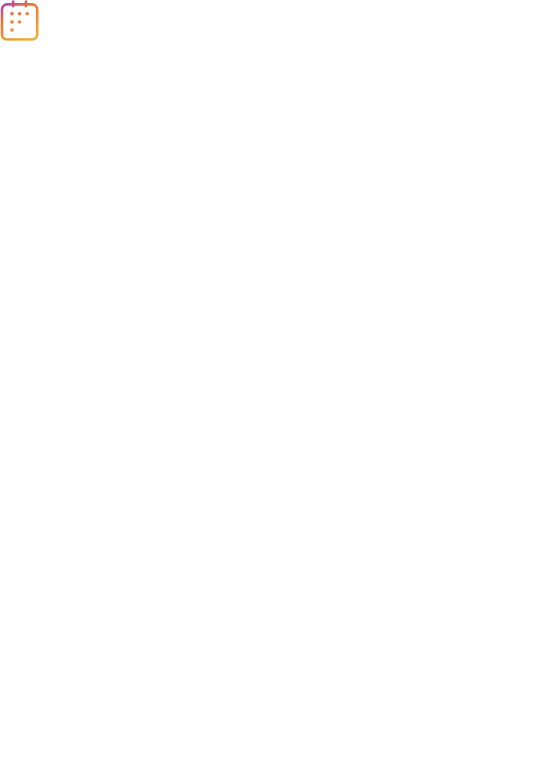 scroll, scrollTop: 0, scrollLeft: 0, axis: both 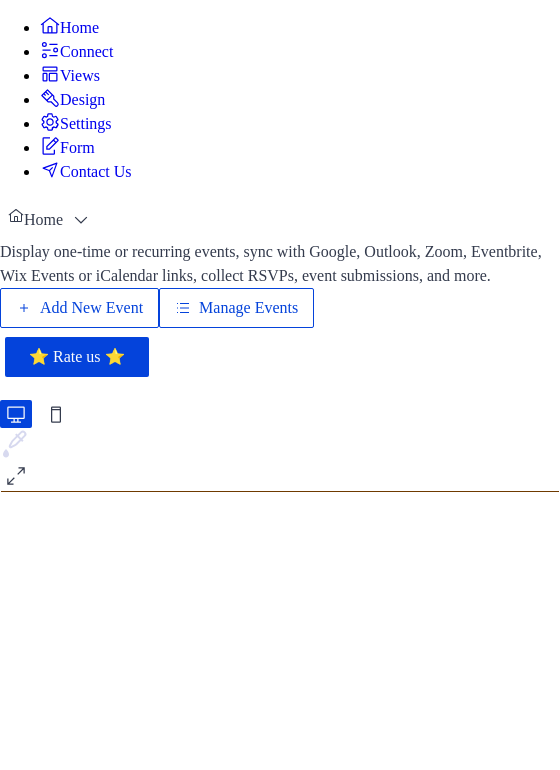 click on "Add New Event" at bounding box center (91, 308) 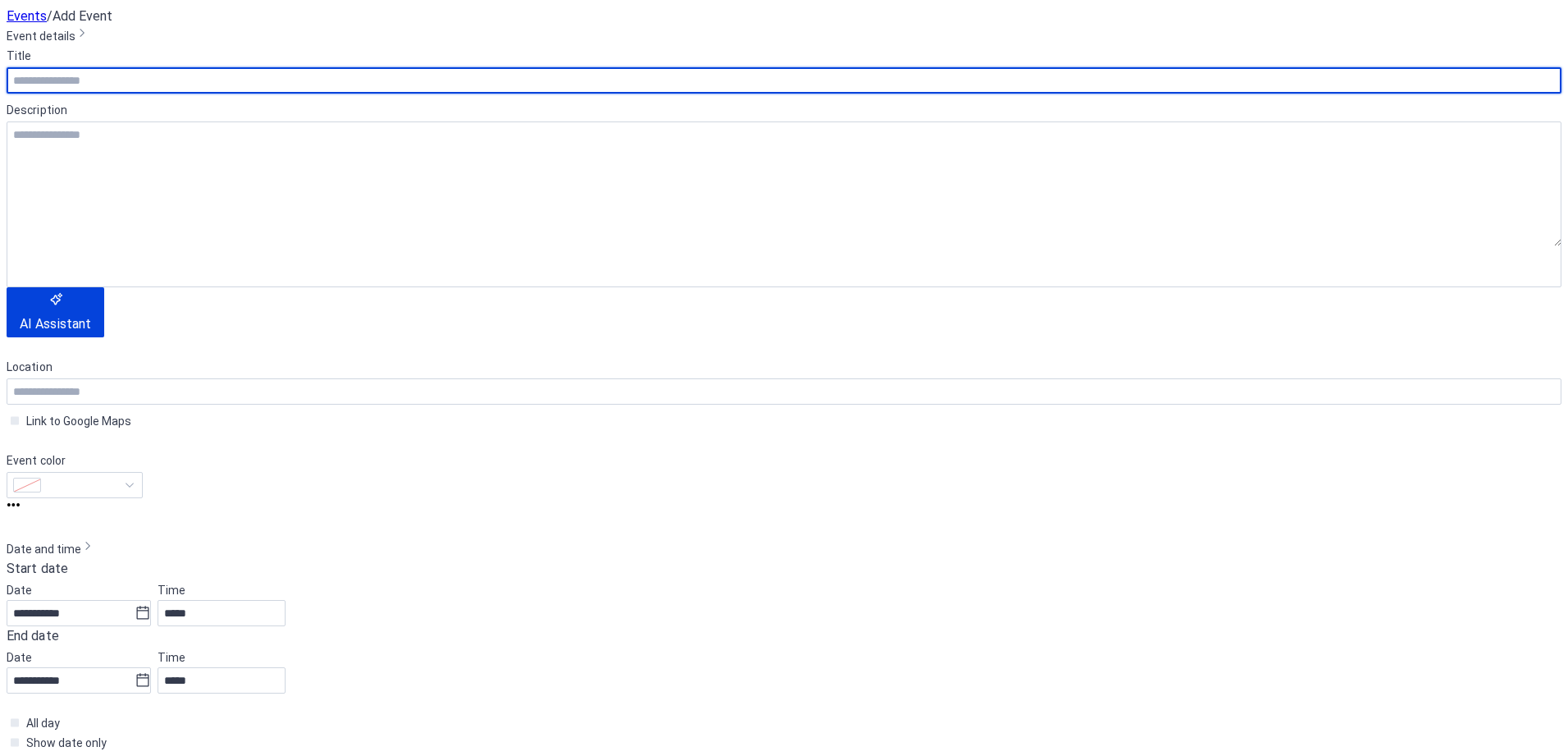 scroll, scrollTop: 0, scrollLeft: 0, axis: both 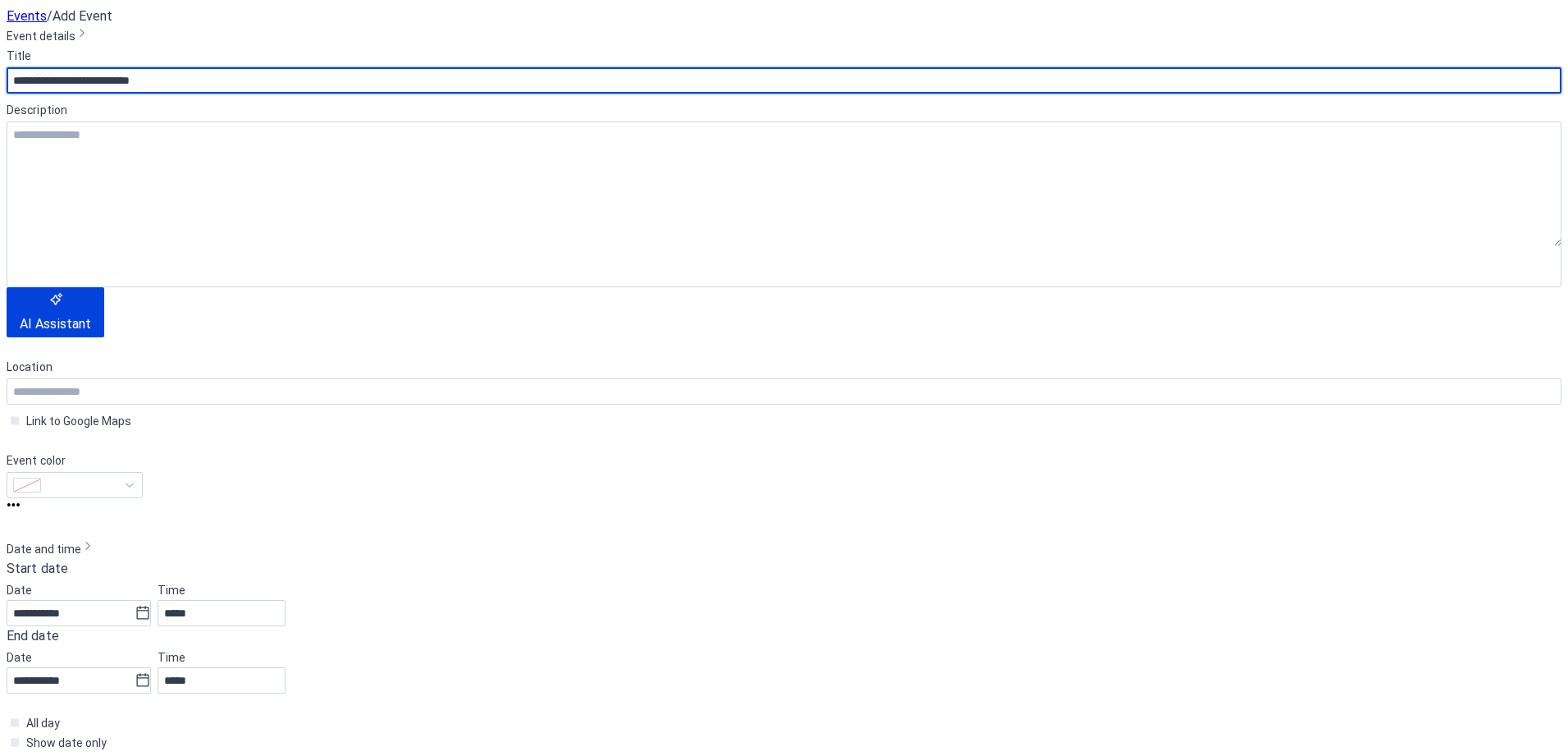 click on "**********" at bounding box center (784, 80) 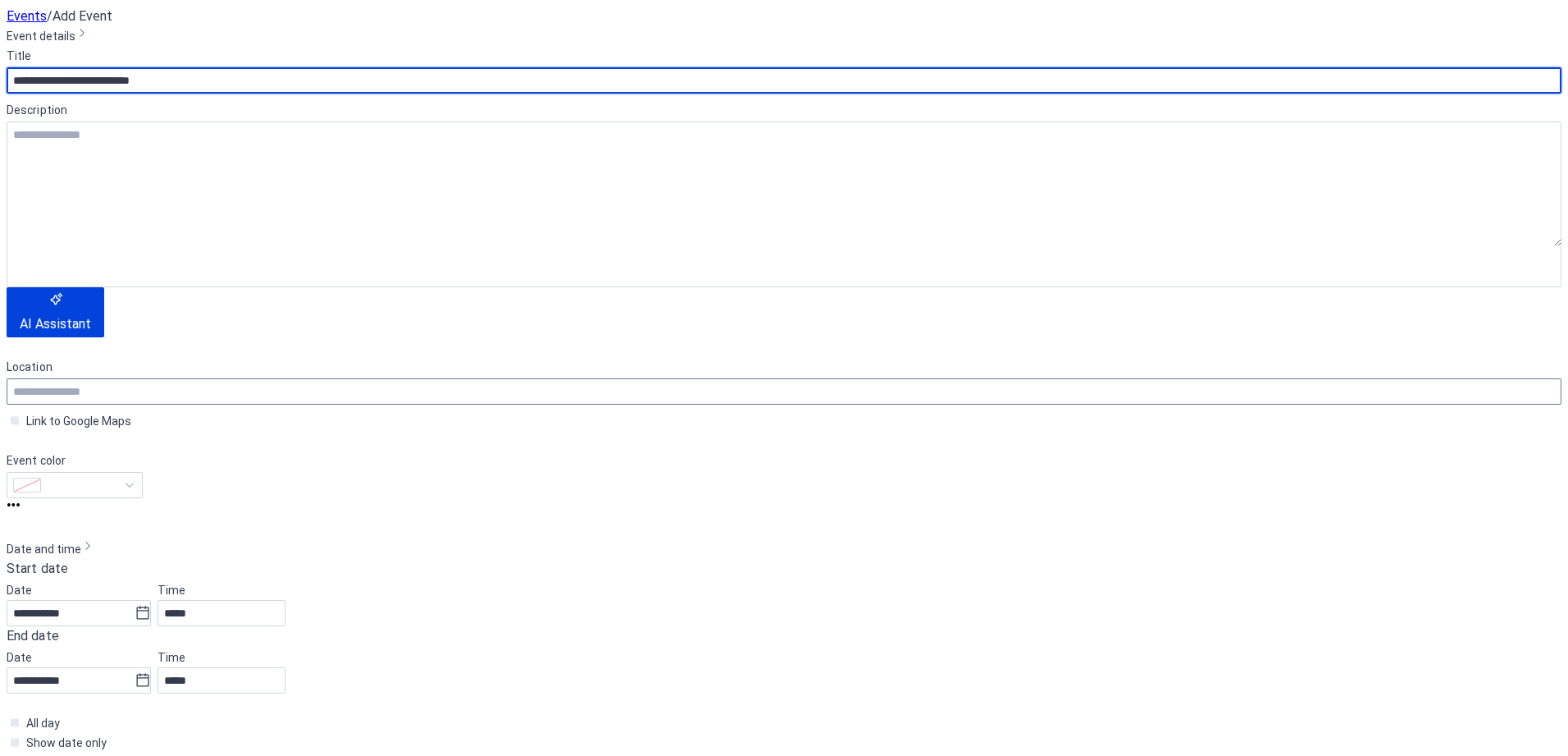 type on "**********" 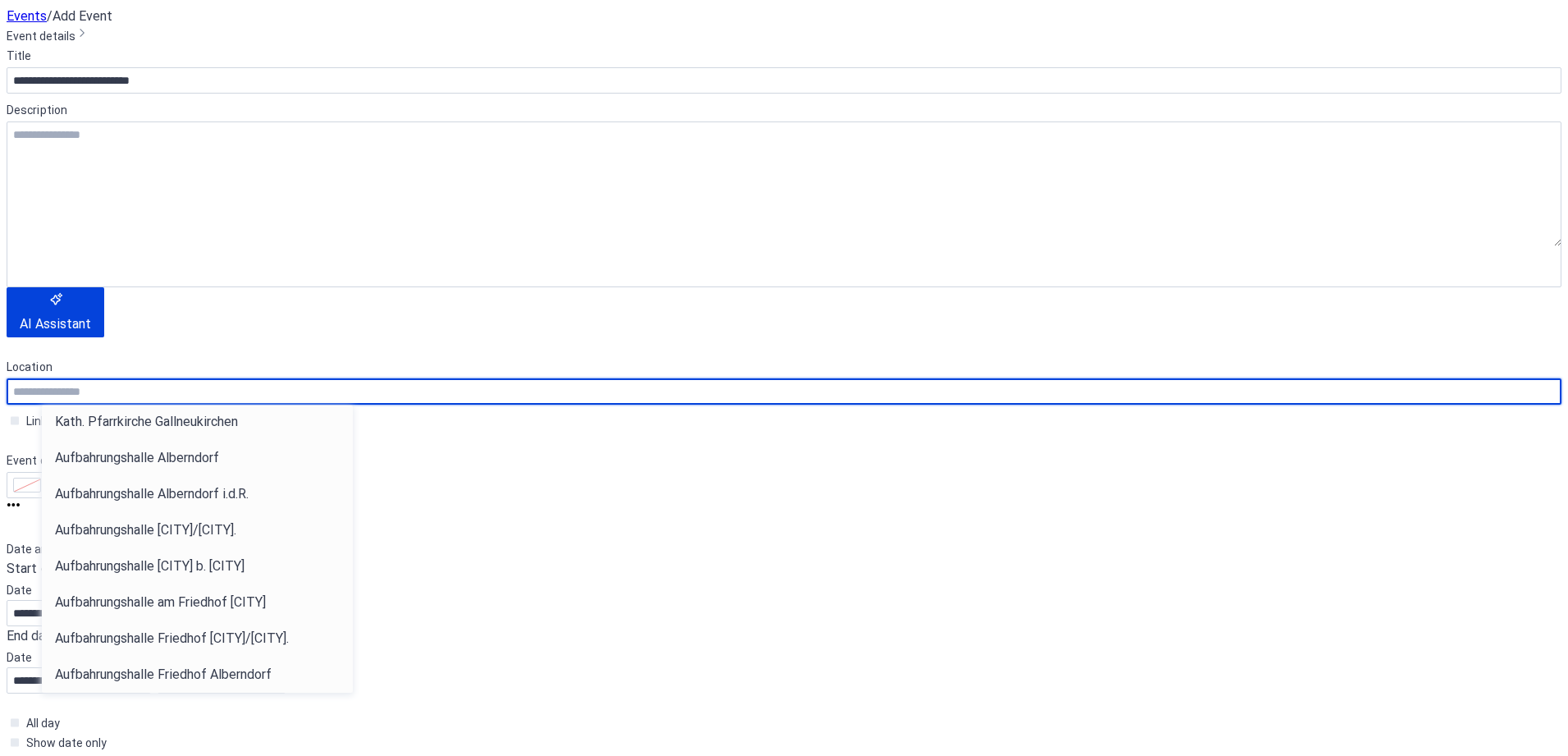 click at bounding box center (784, 392) 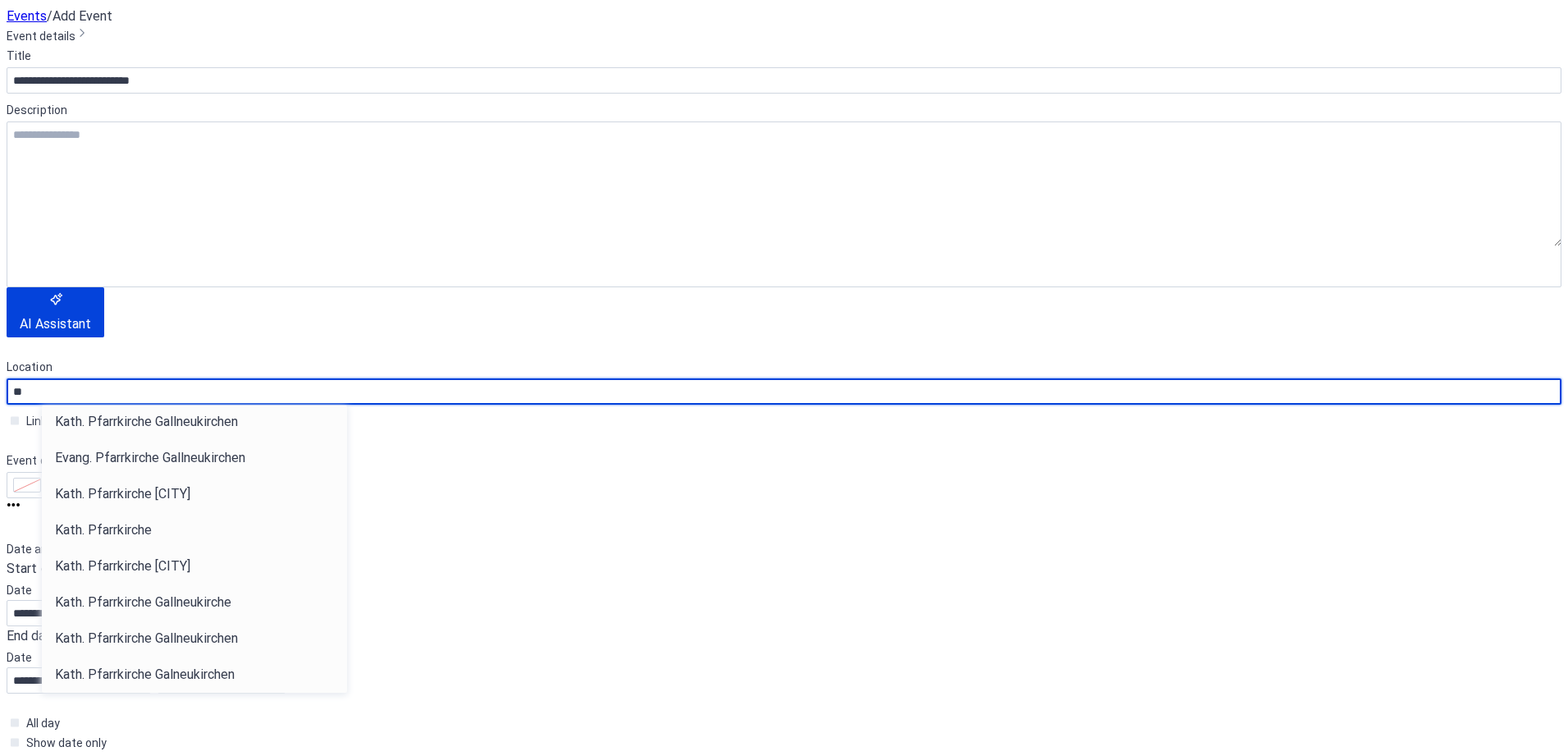 type on "*" 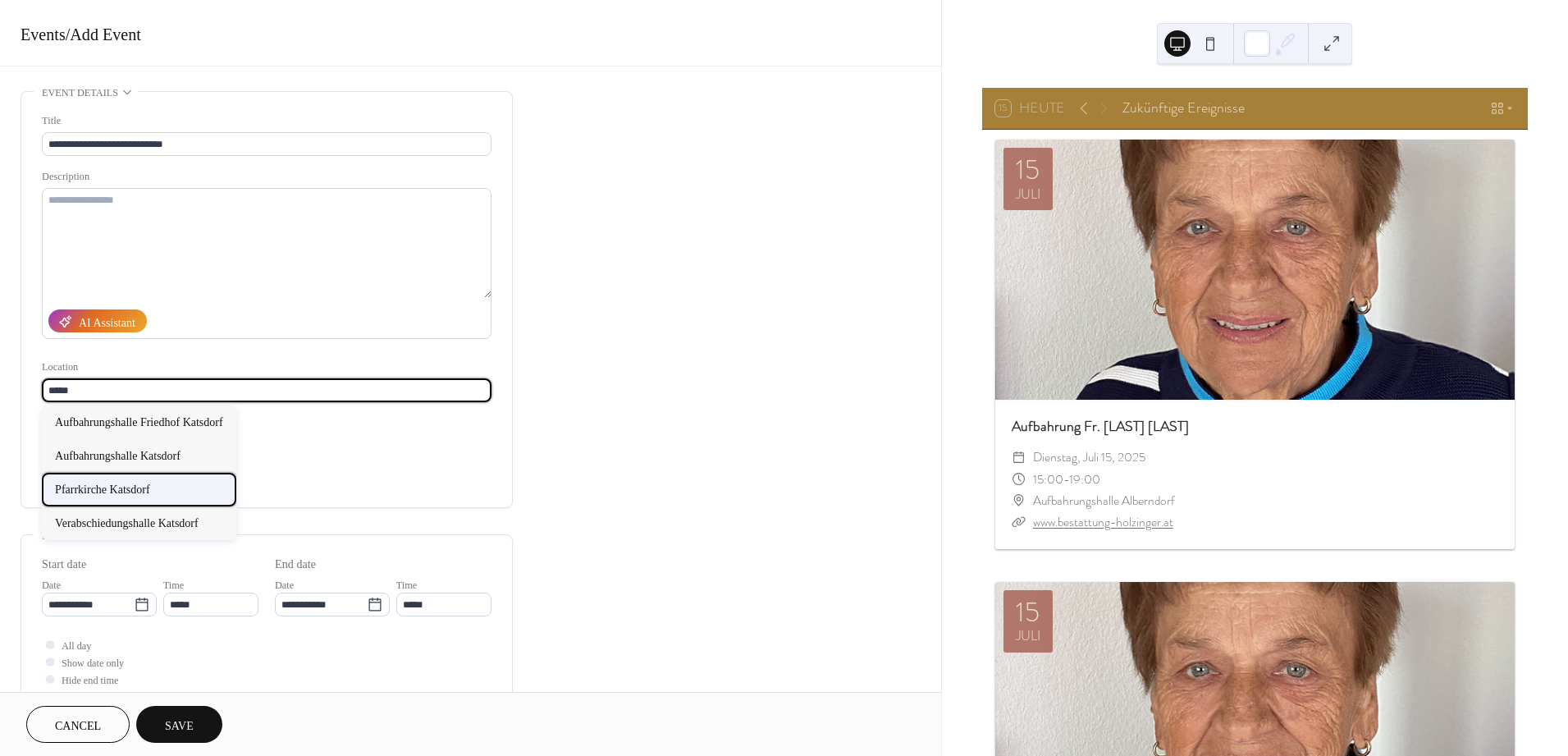 click on "Pfarrkirche Katsdorf" at bounding box center (139, 489) 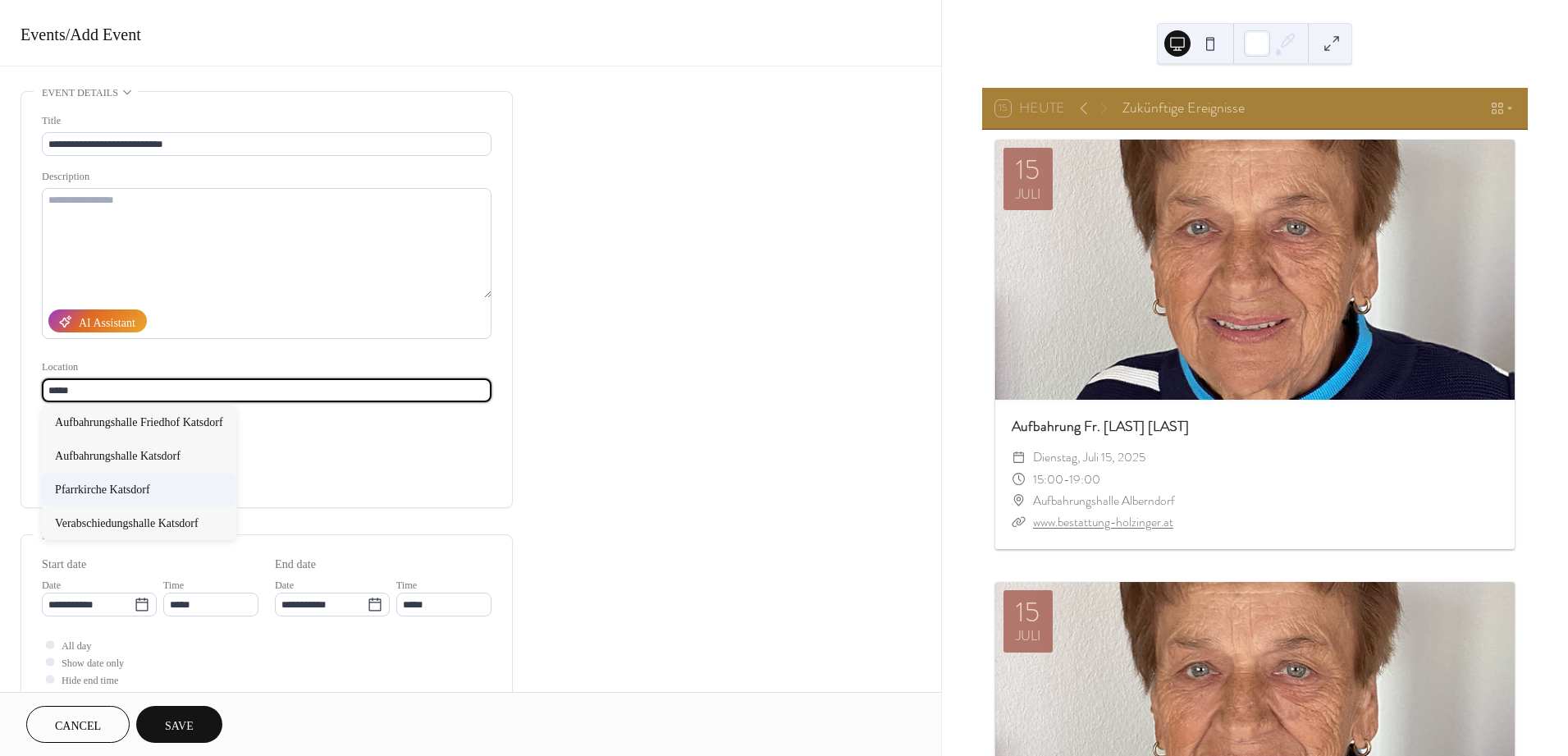 type on "**********" 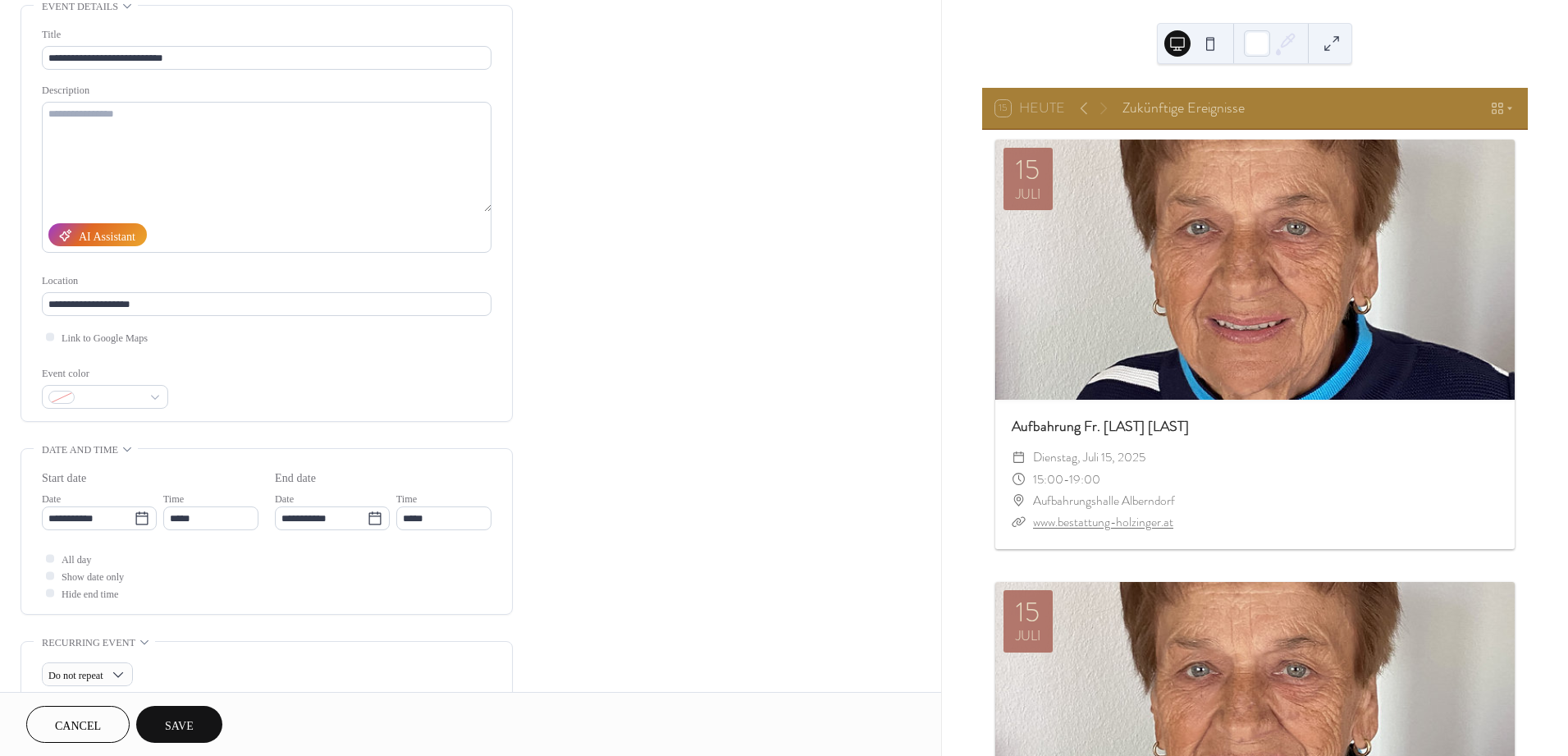 scroll, scrollTop: 91, scrollLeft: 0, axis: vertical 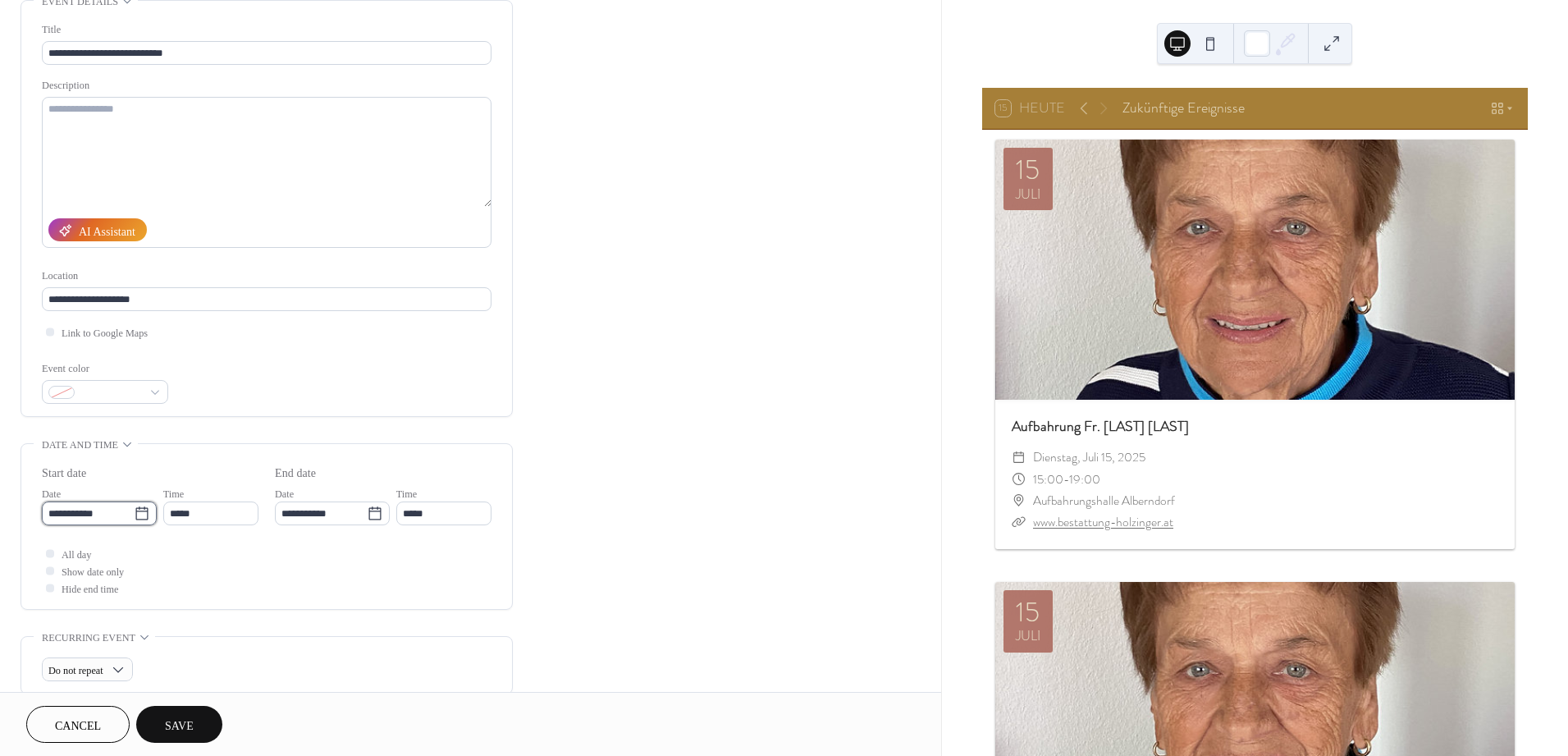 click on "**********" at bounding box center [88, 513] 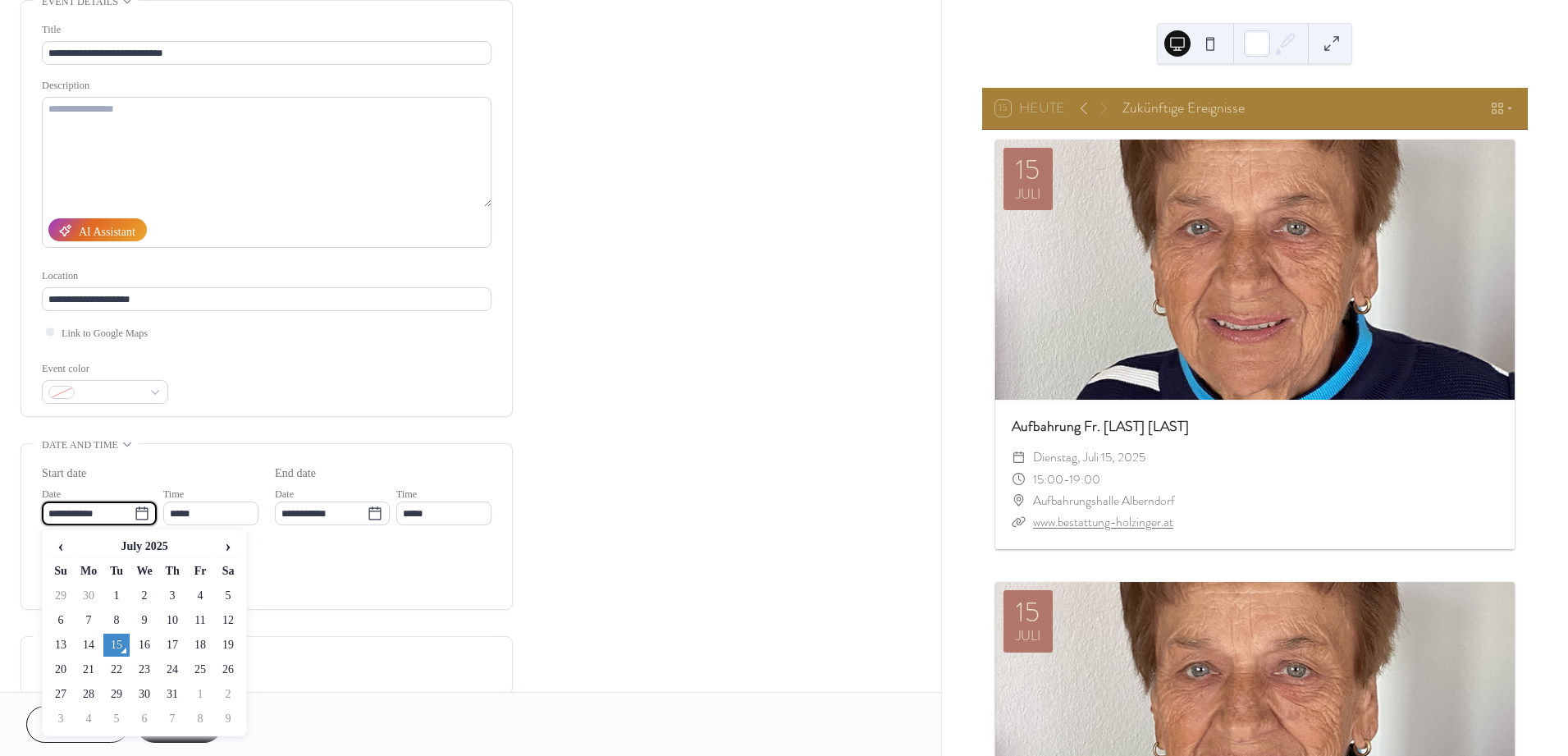 click on "22" at bounding box center [117, 670] 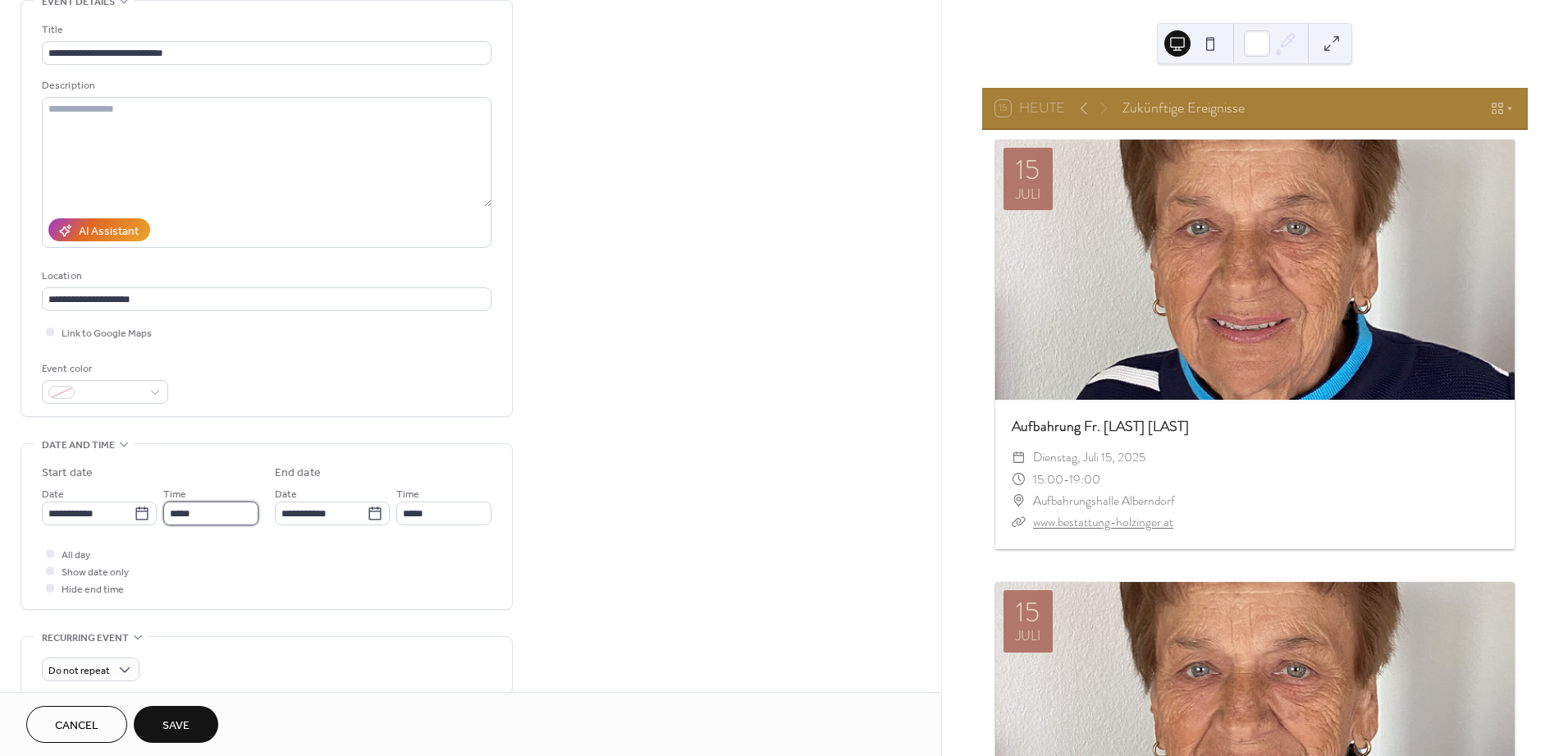 click on "*****" at bounding box center (211, 513) 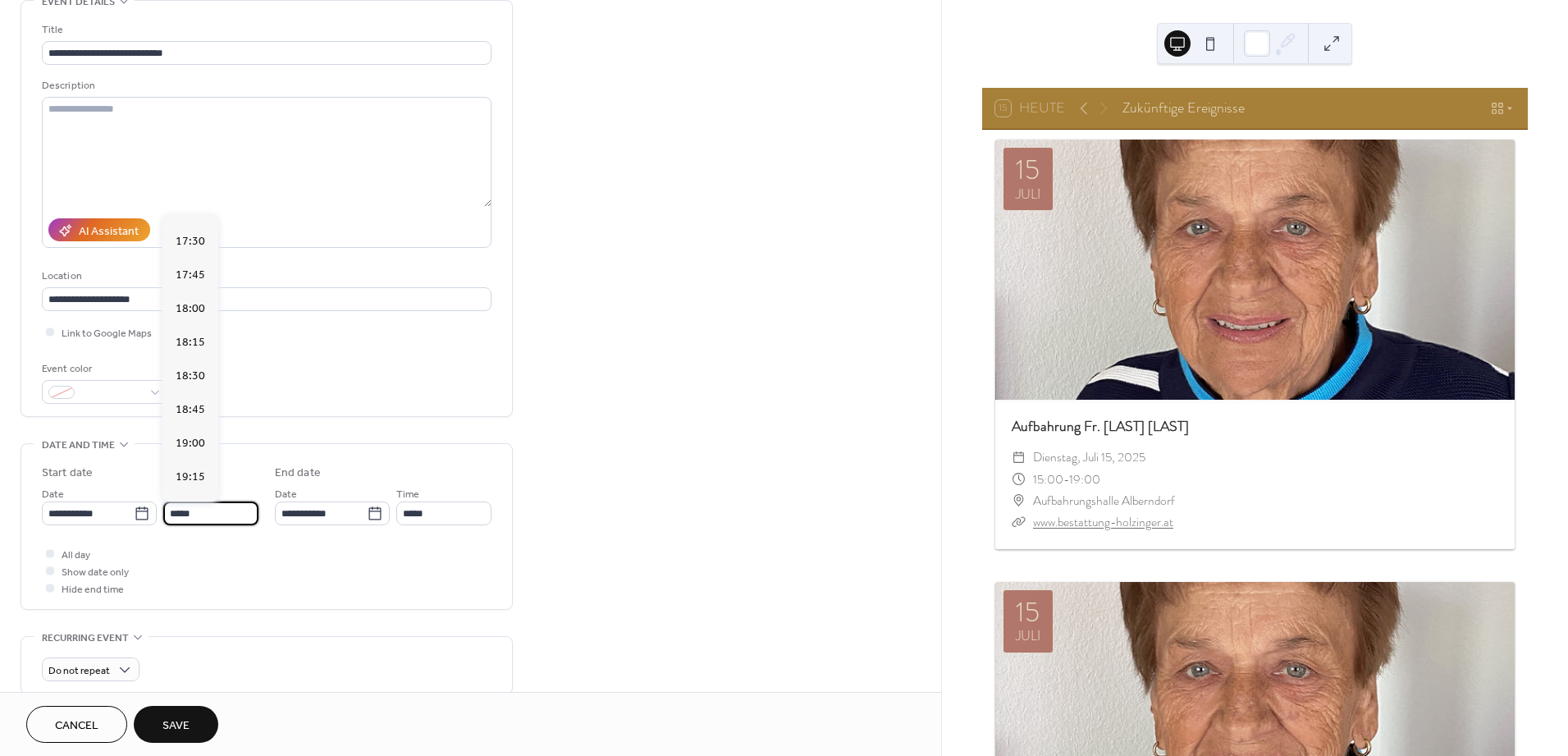 scroll, scrollTop: 2362, scrollLeft: 0, axis: vertical 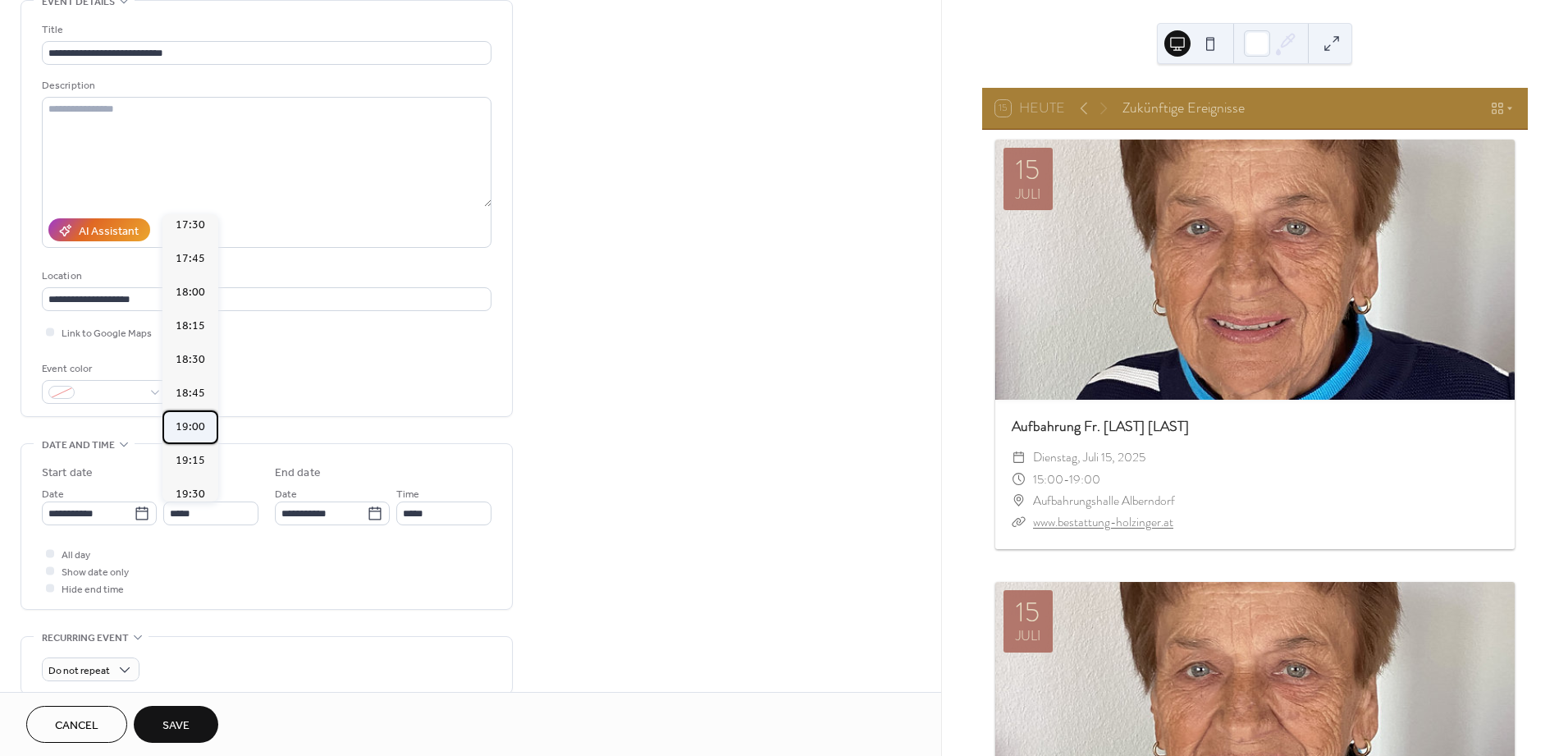 click on "19:00" at bounding box center [190, 427] 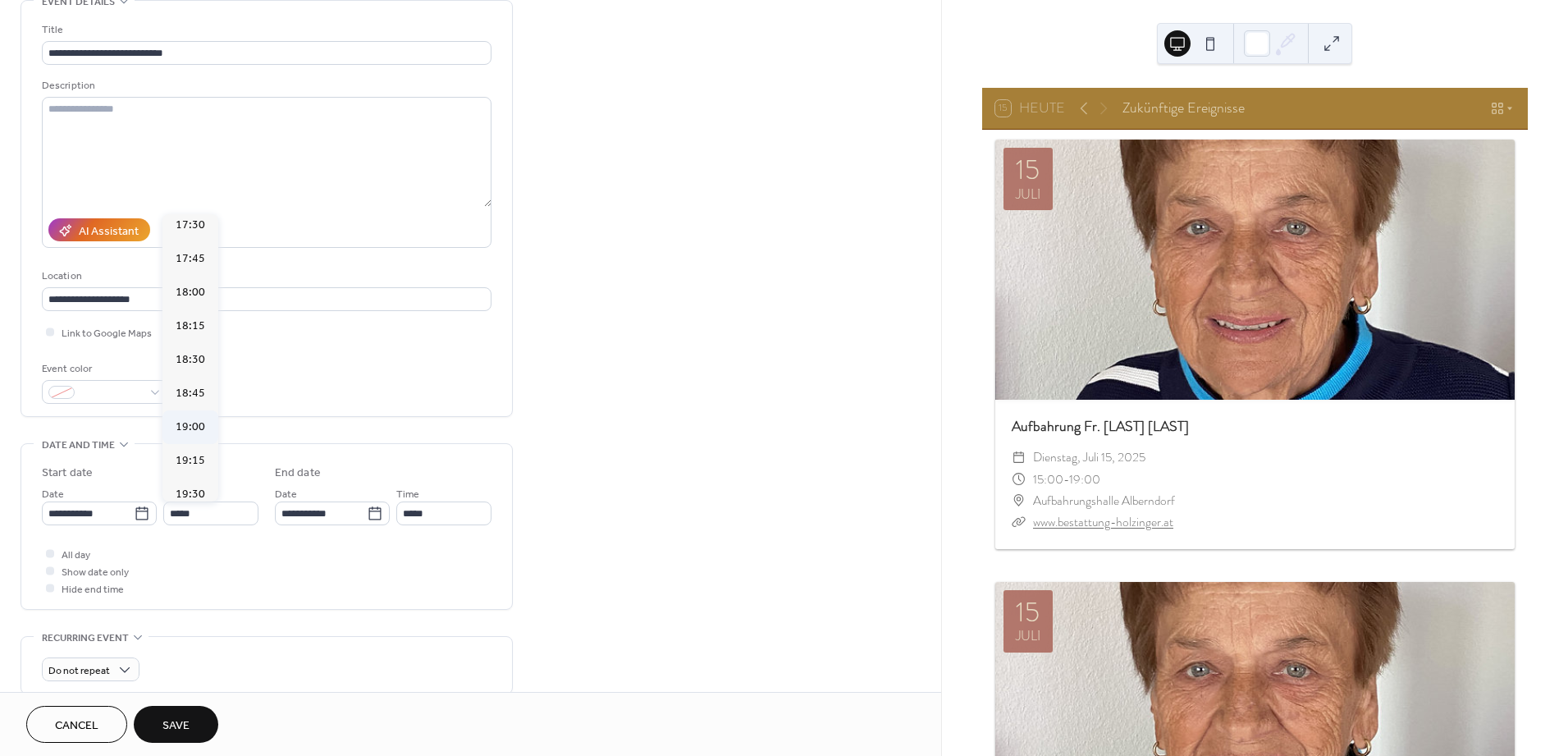 type on "*****" 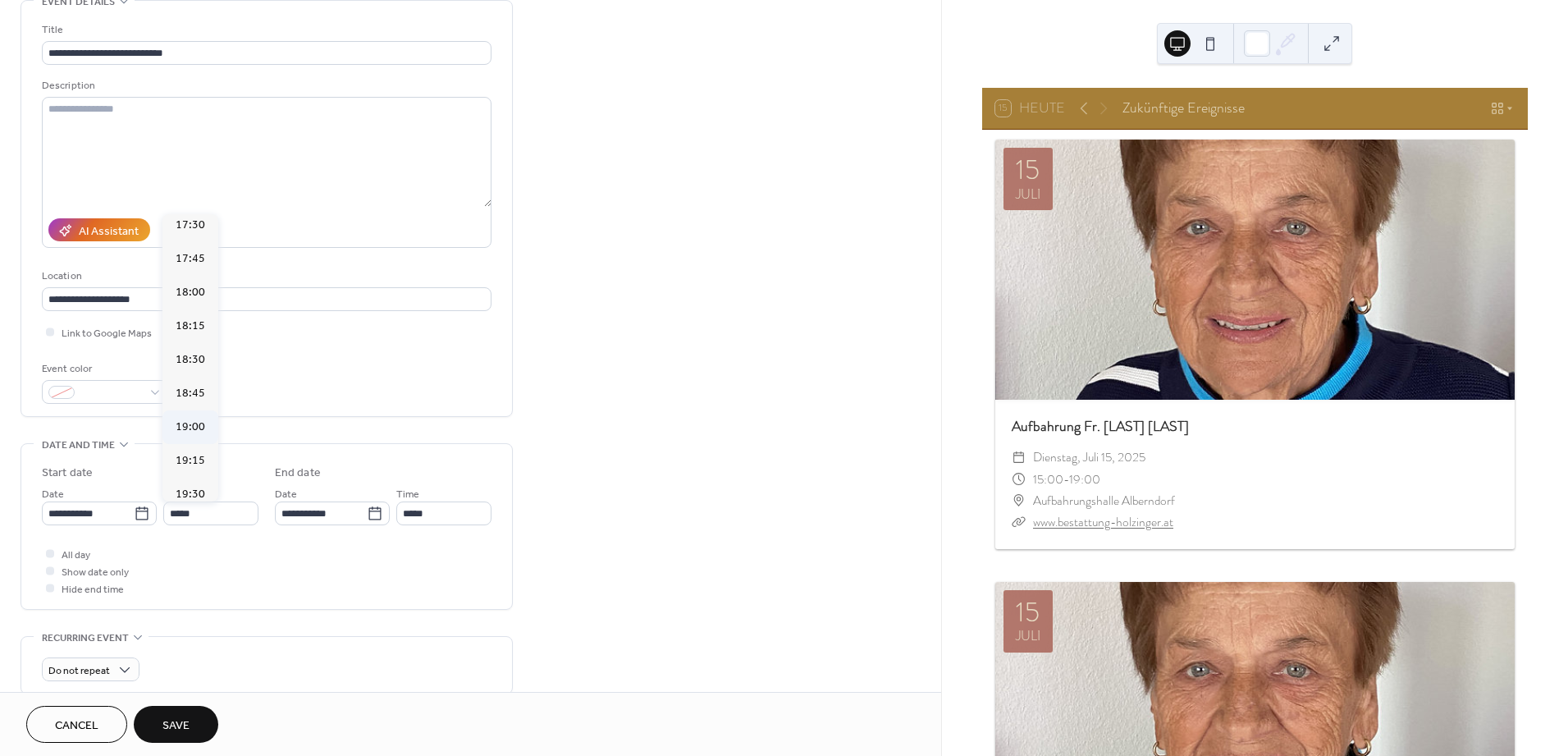 type on "*****" 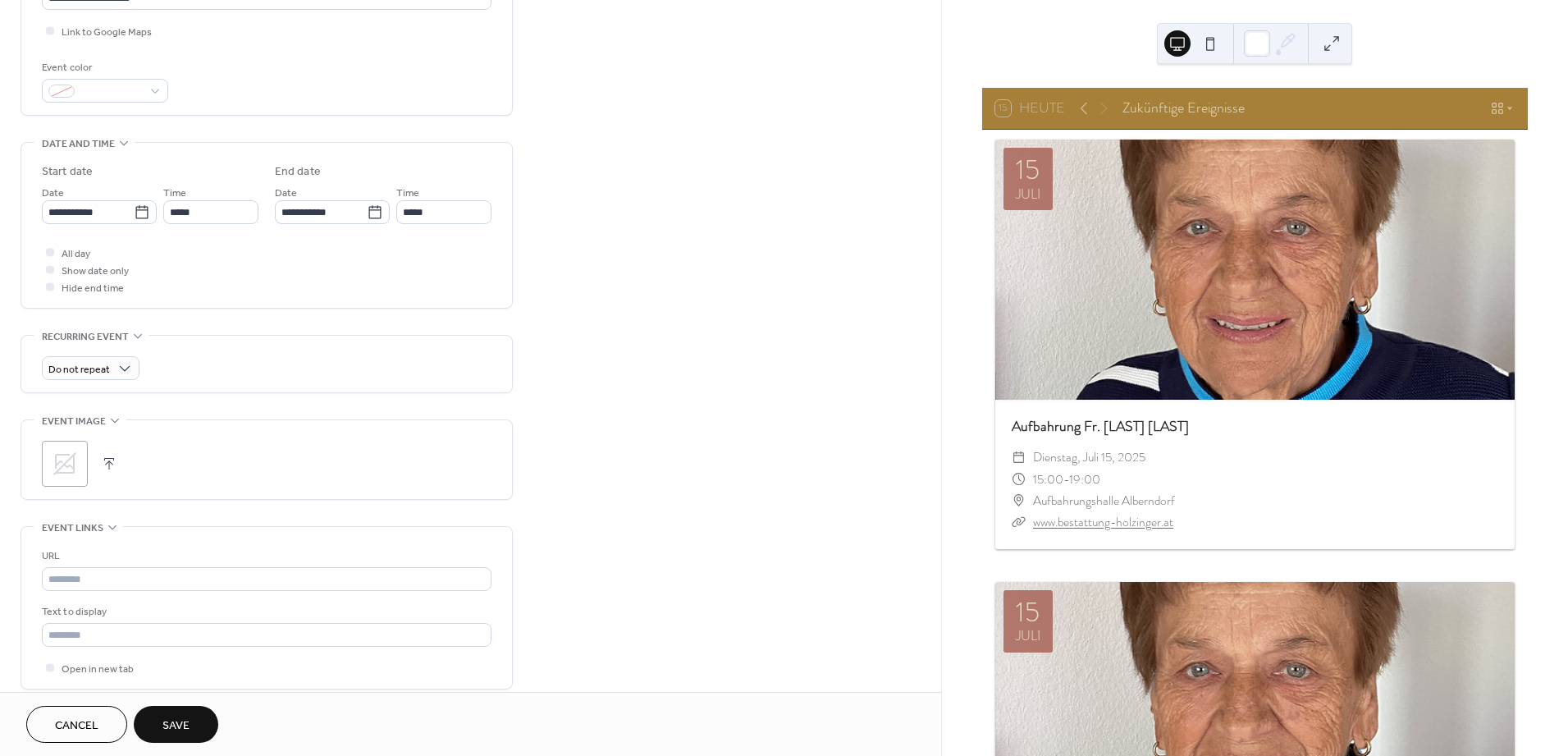scroll, scrollTop: 456, scrollLeft: 0, axis: vertical 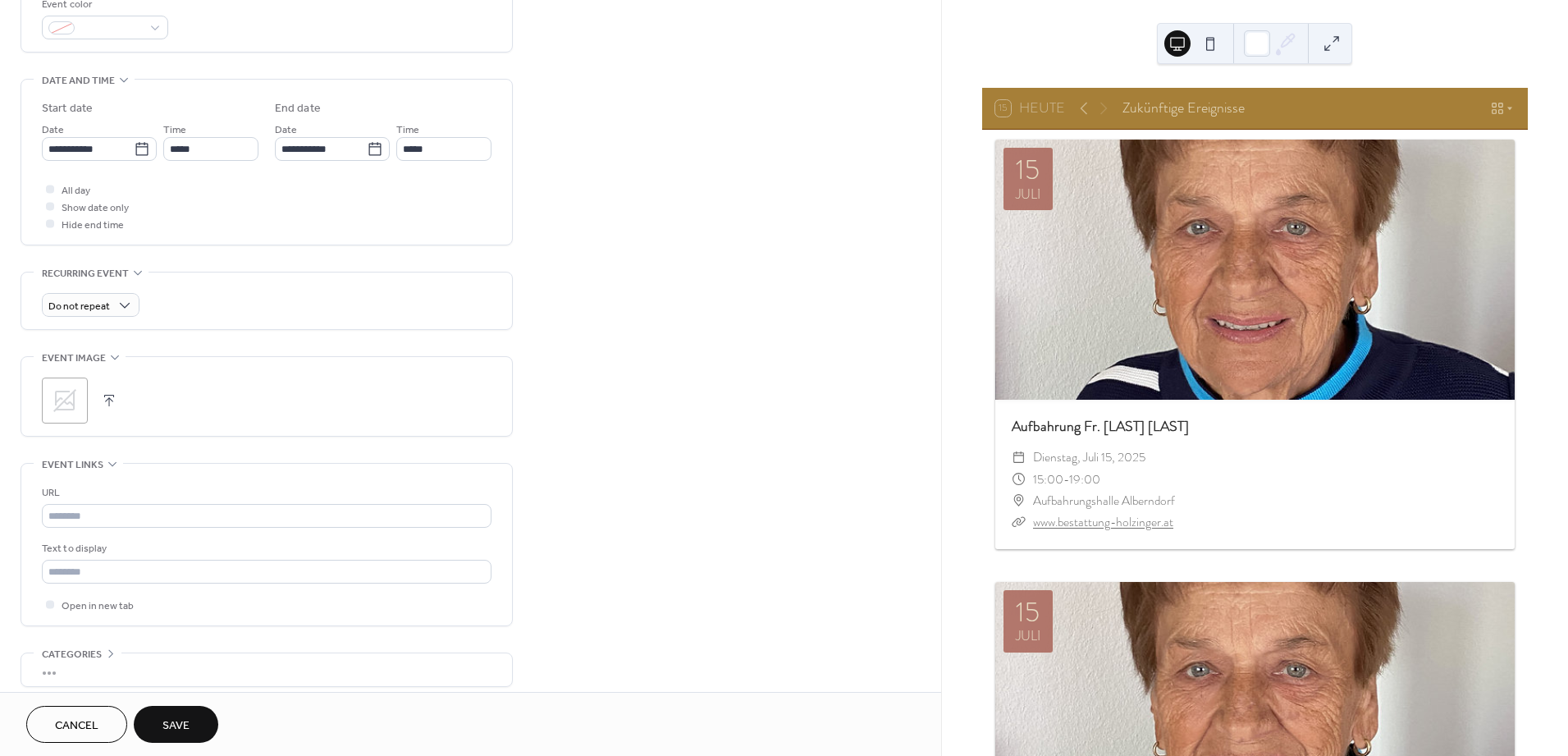 click 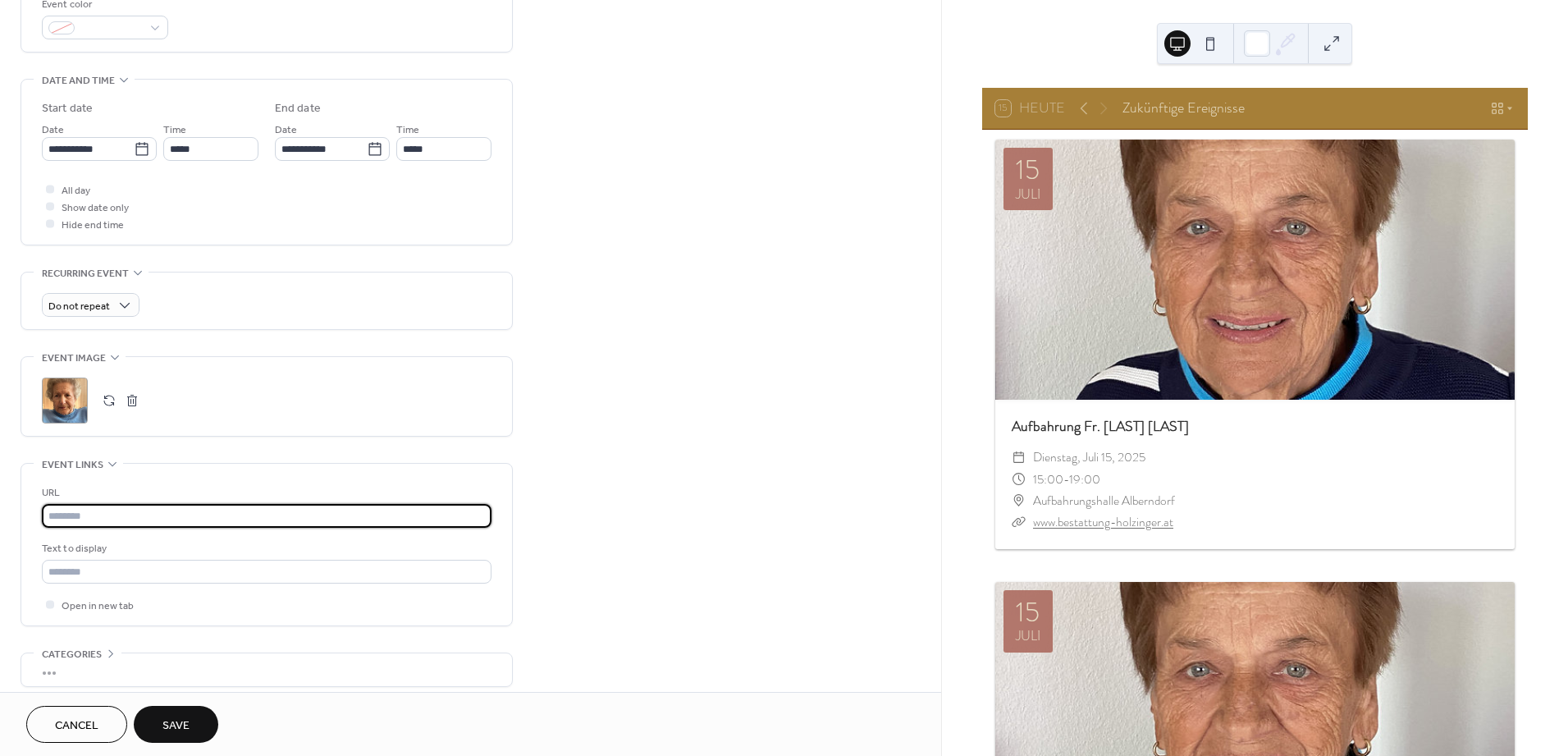 click at bounding box center [267, 515] 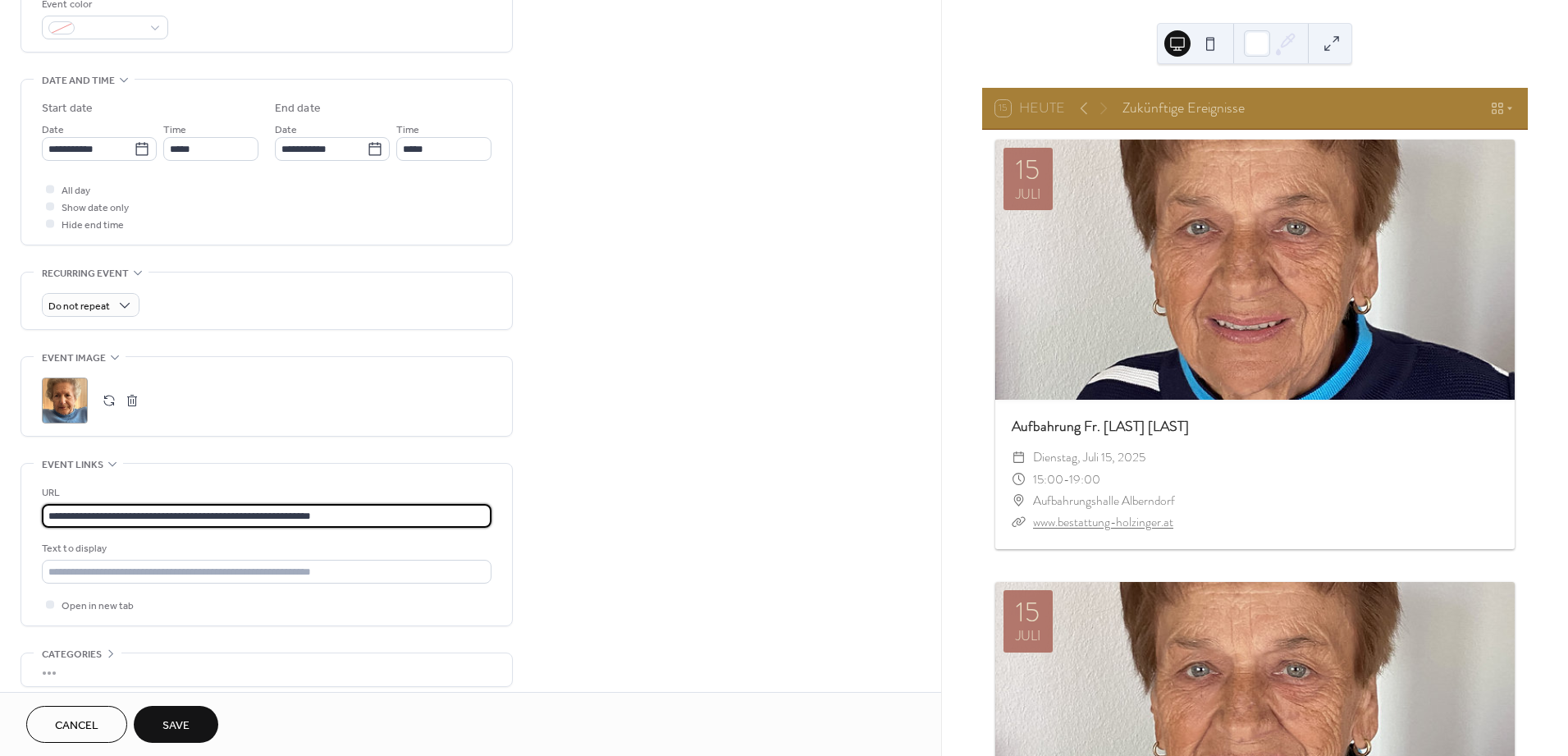 type on "**********" 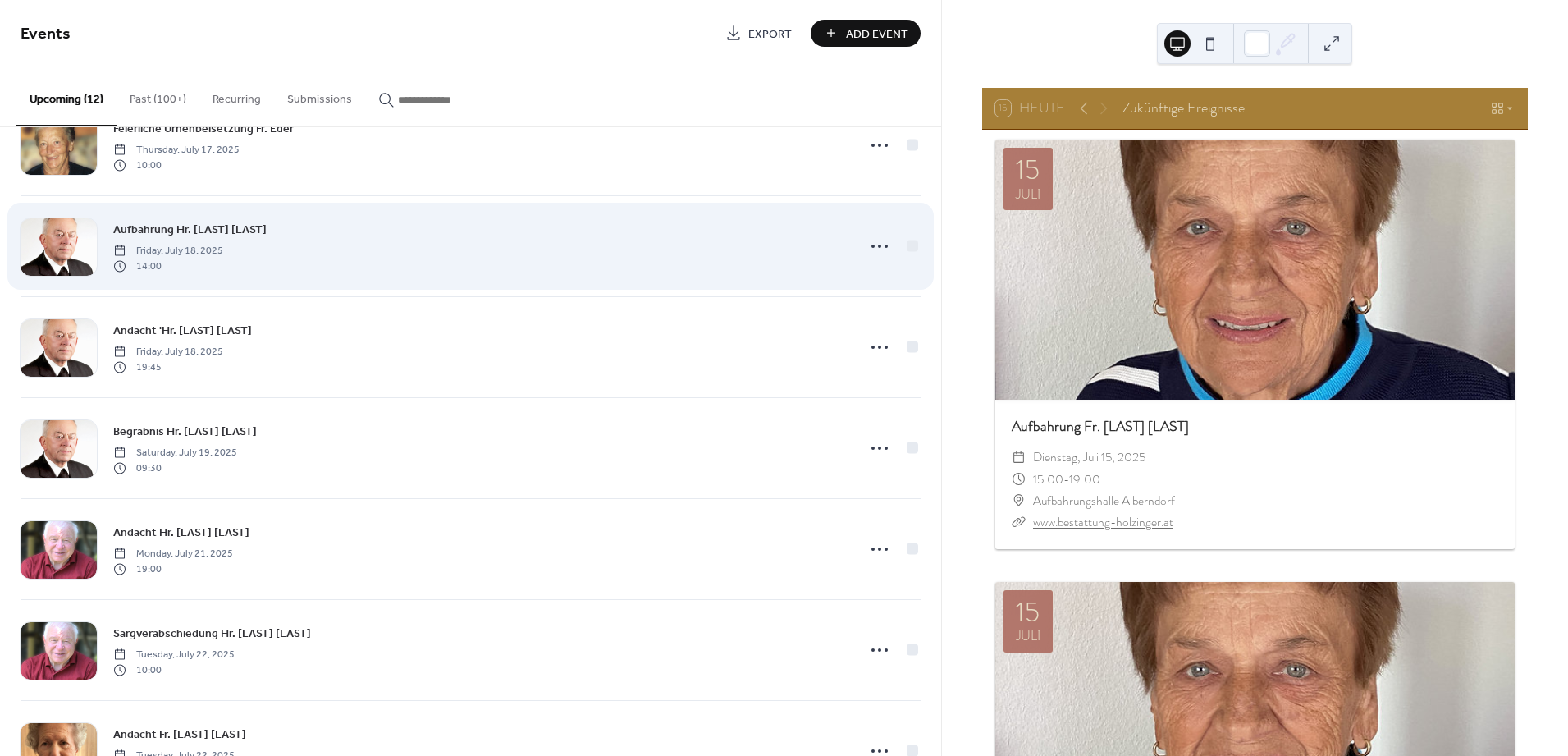 scroll, scrollTop: 630, scrollLeft: 0, axis: vertical 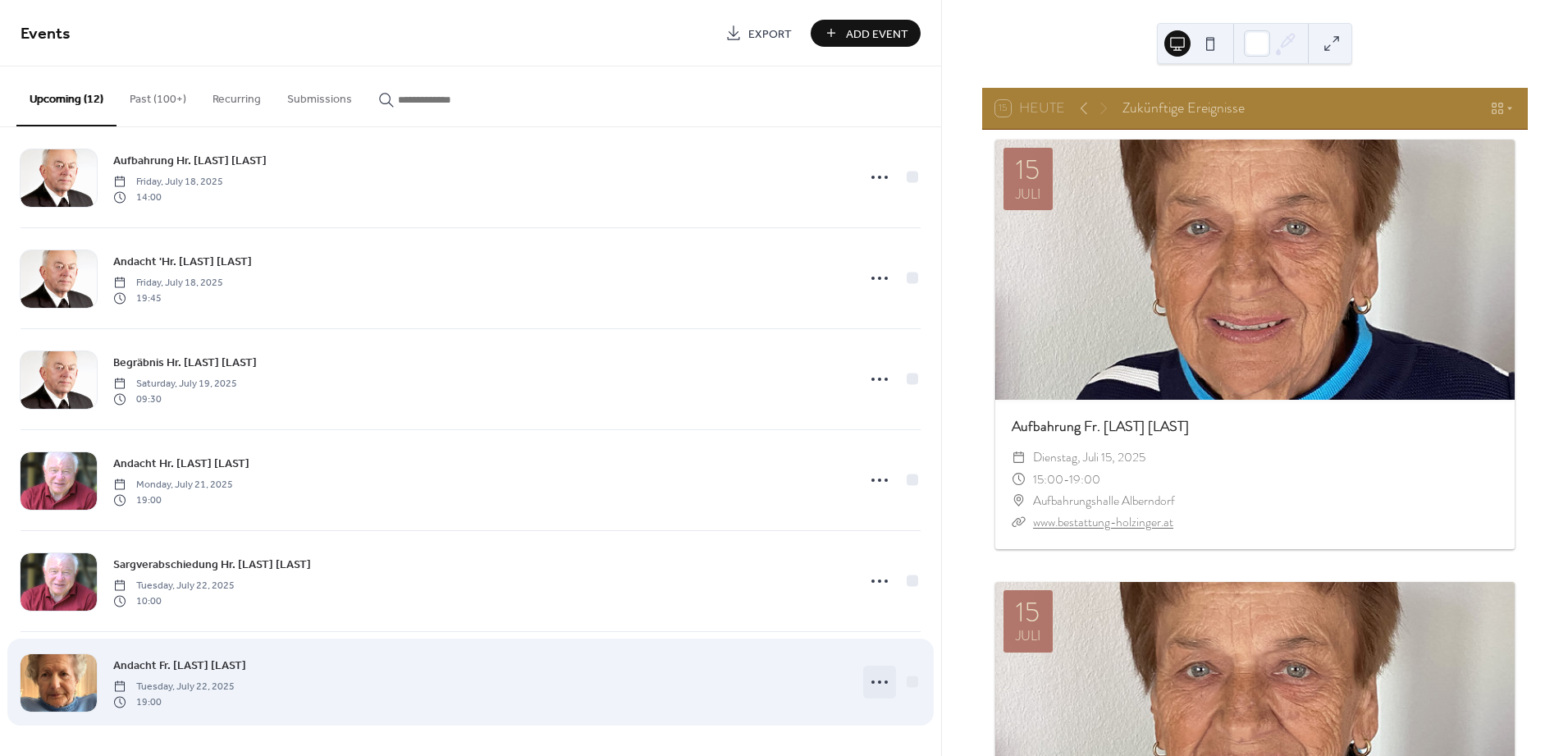click 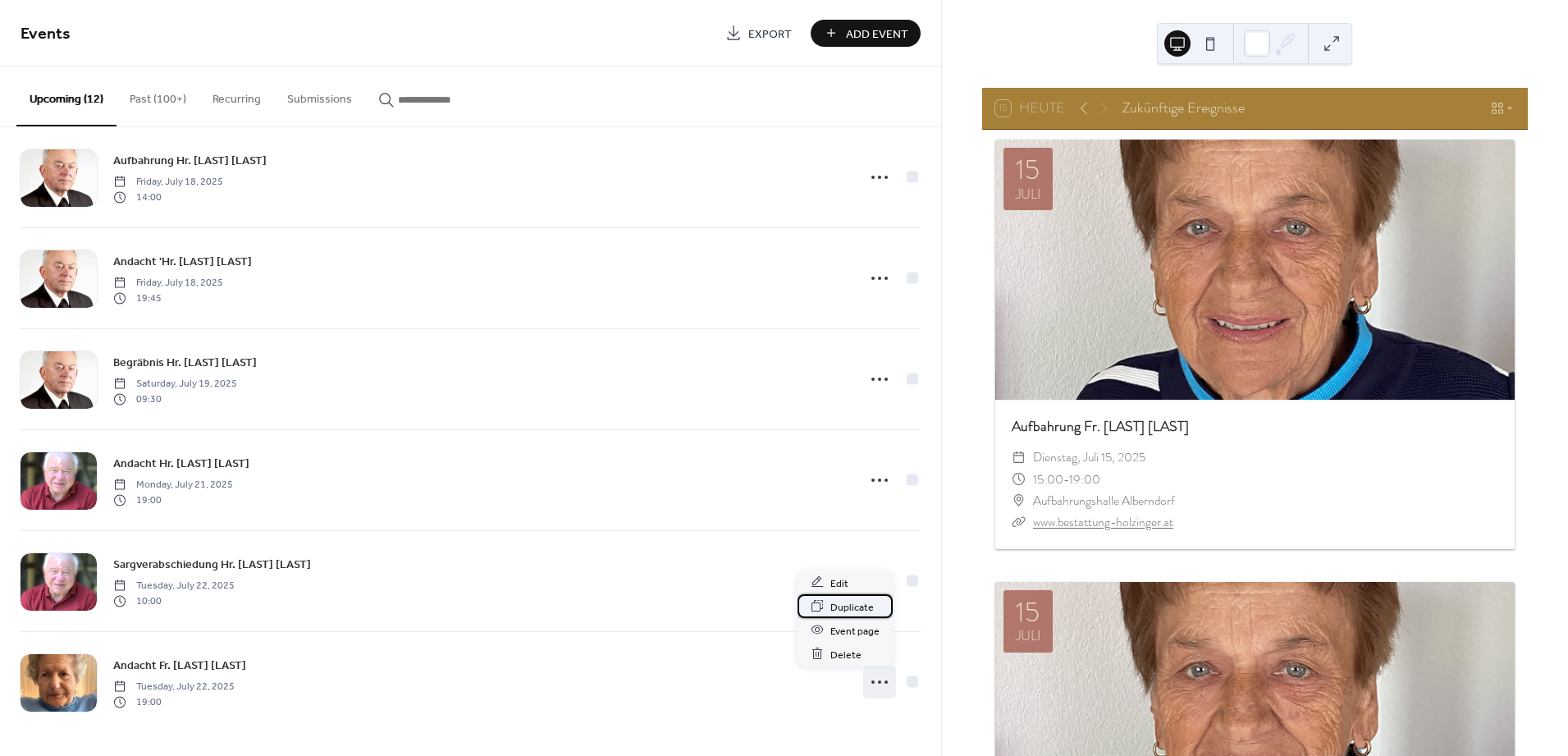 click on "Duplicate" at bounding box center [852, 607] 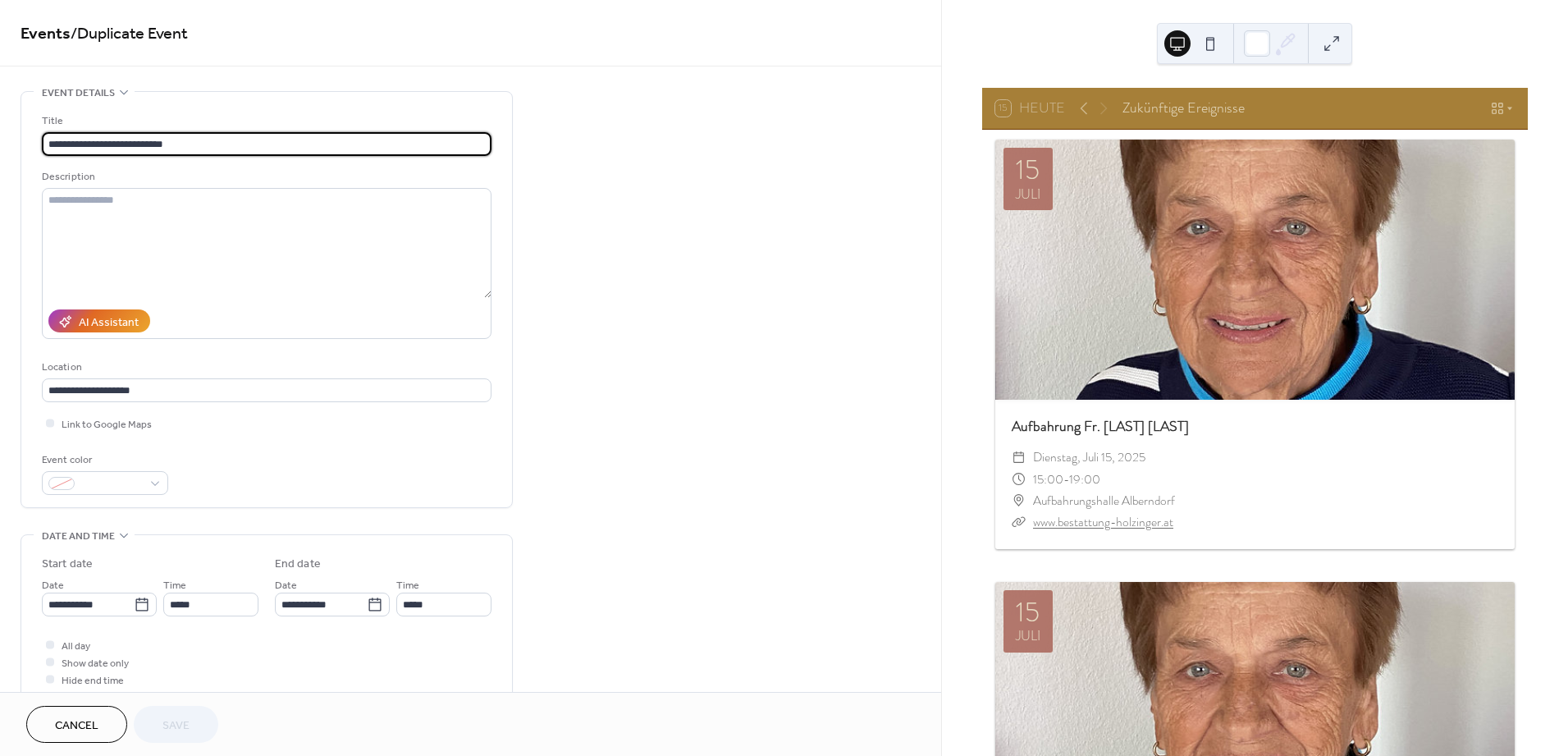 click on "**********" at bounding box center (267, 144) 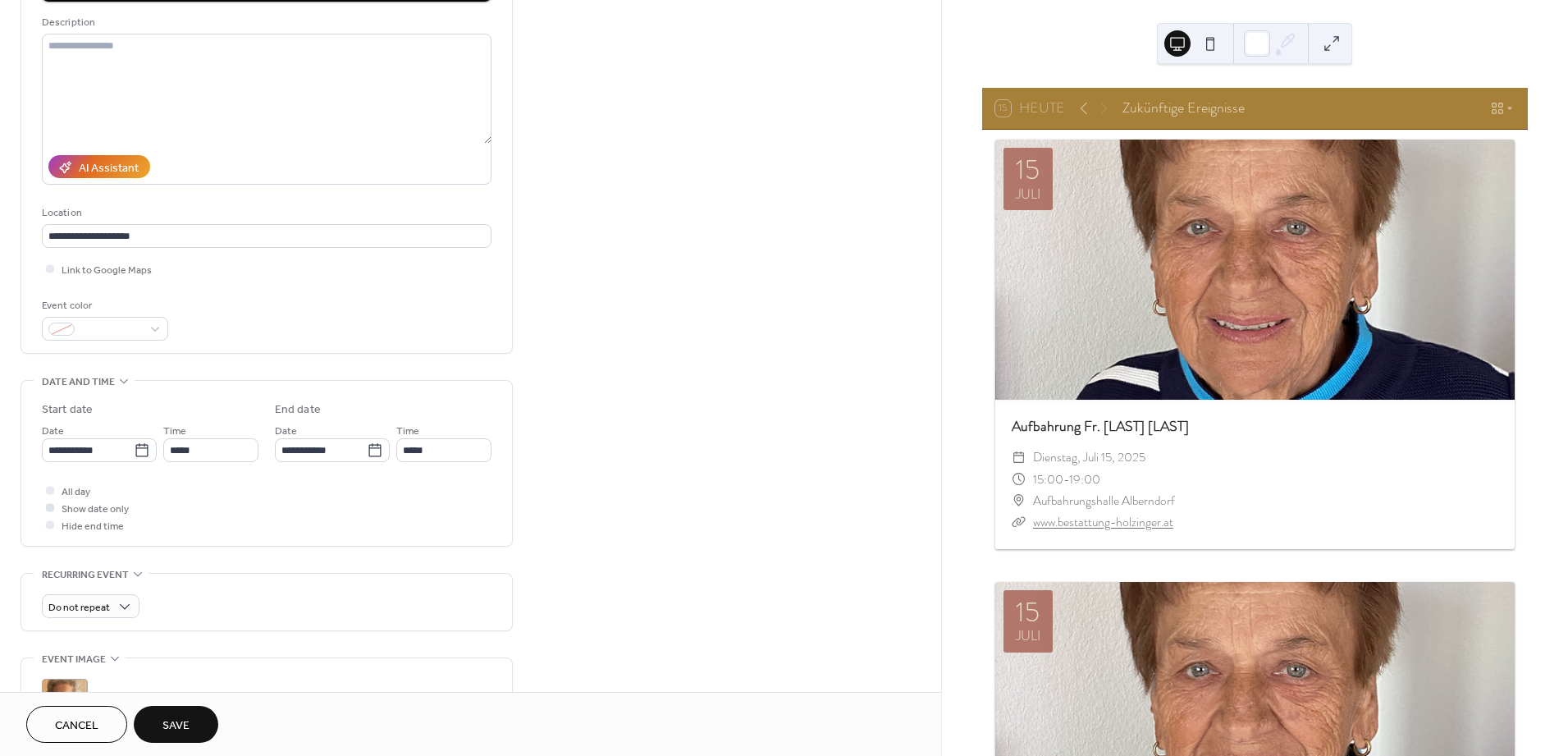 scroll, scrollTop: 182, scrollLeft: 0, axis: vertical 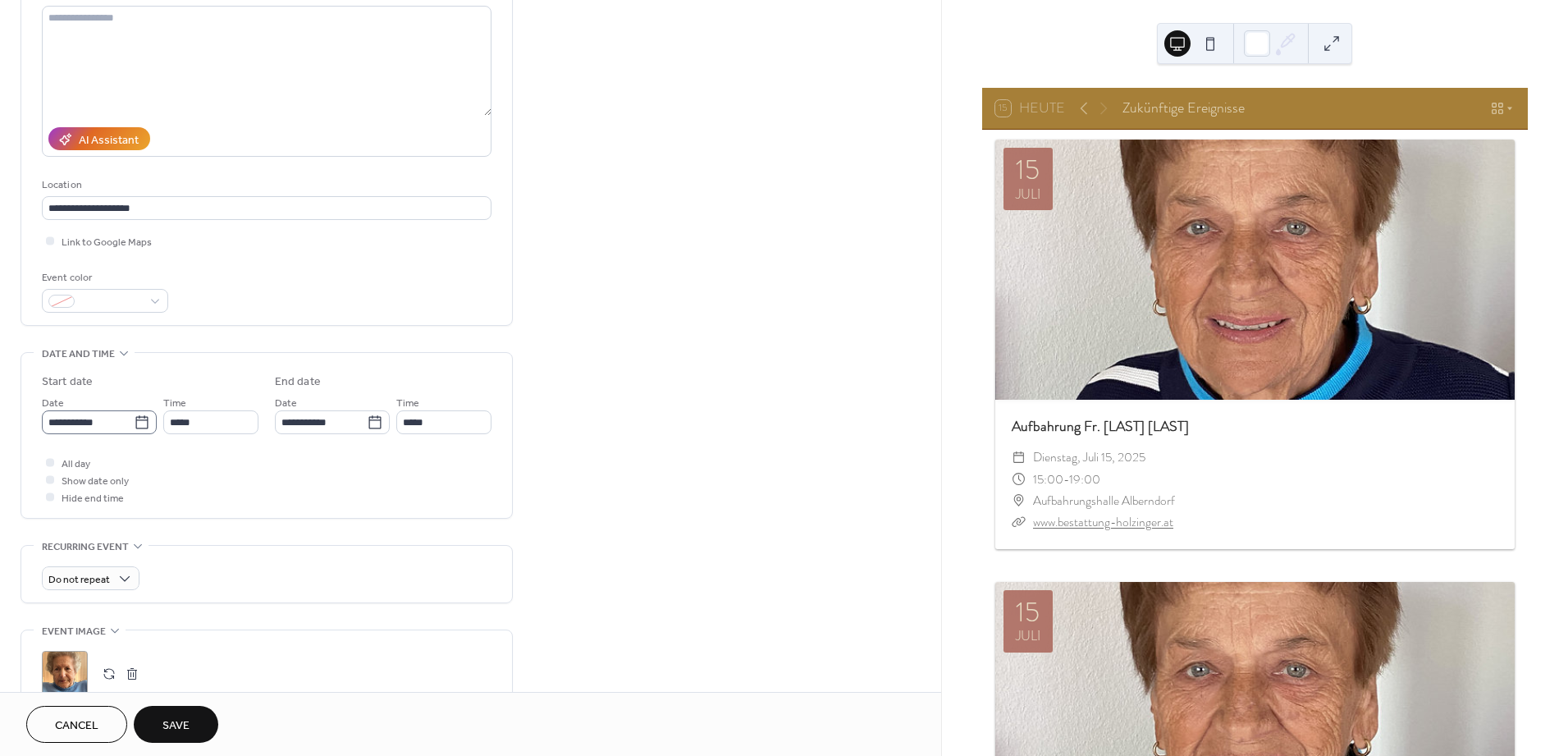 type on "**********" 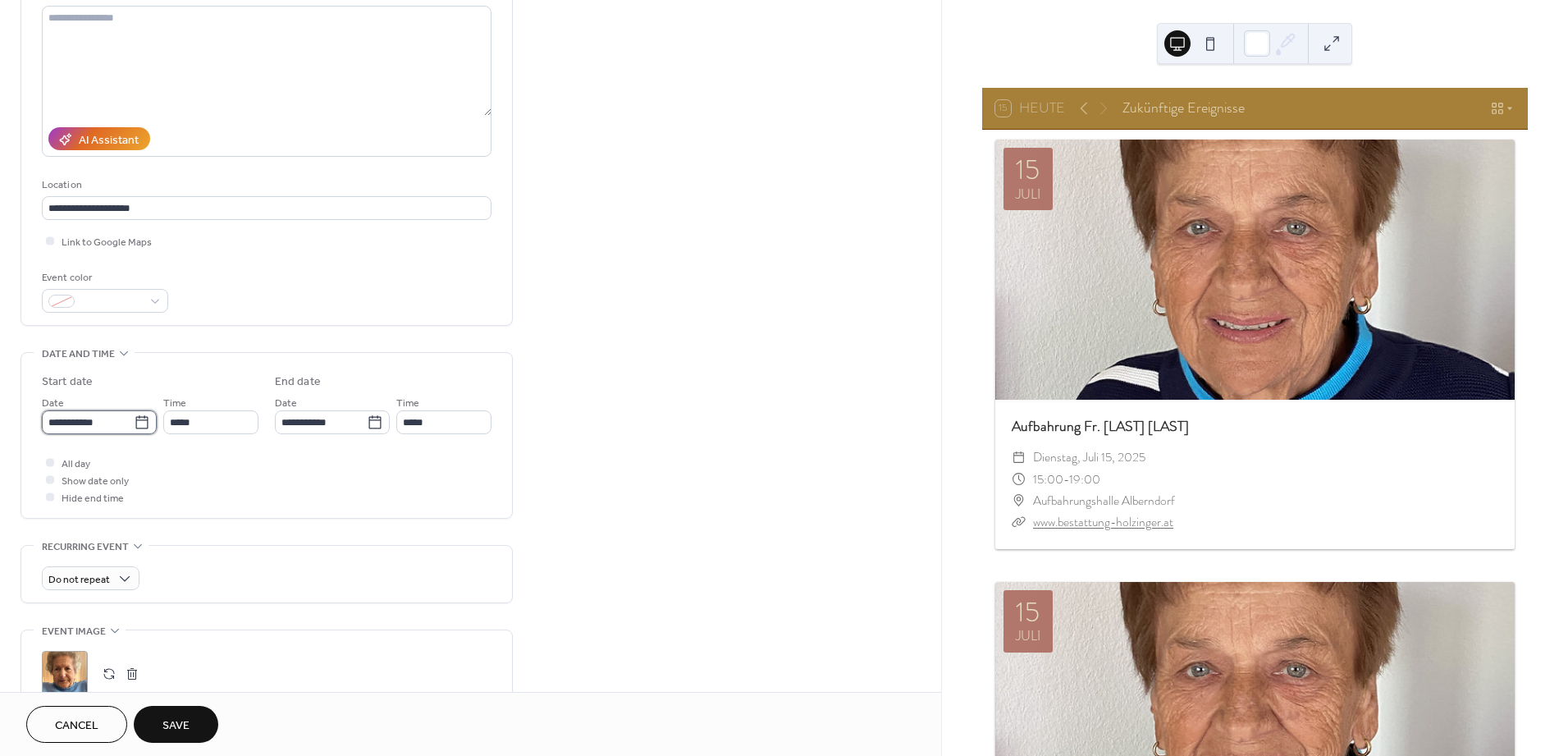 click on "**********" at bounding box center (88, 422) 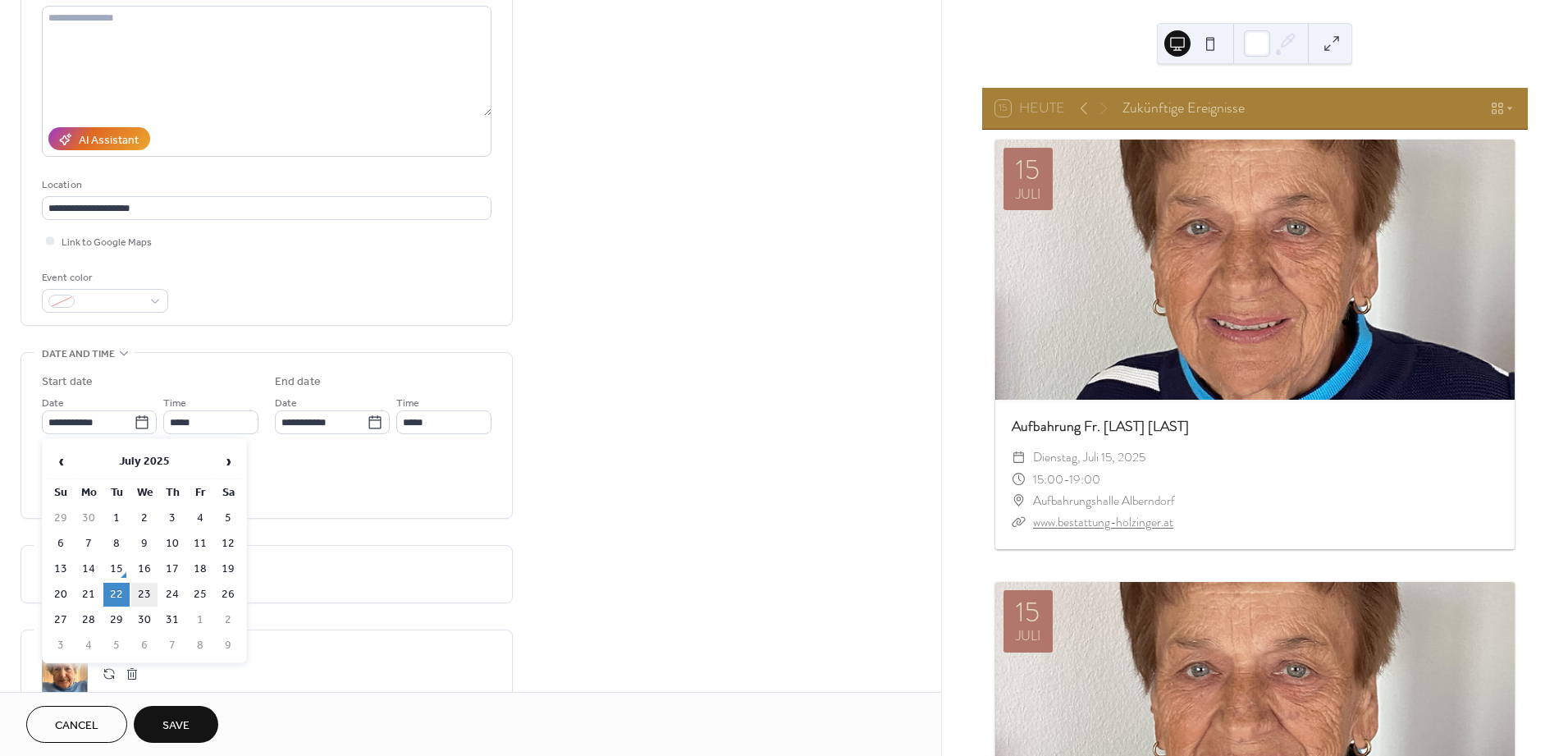 click on "23" at bounding box center [144, 594] 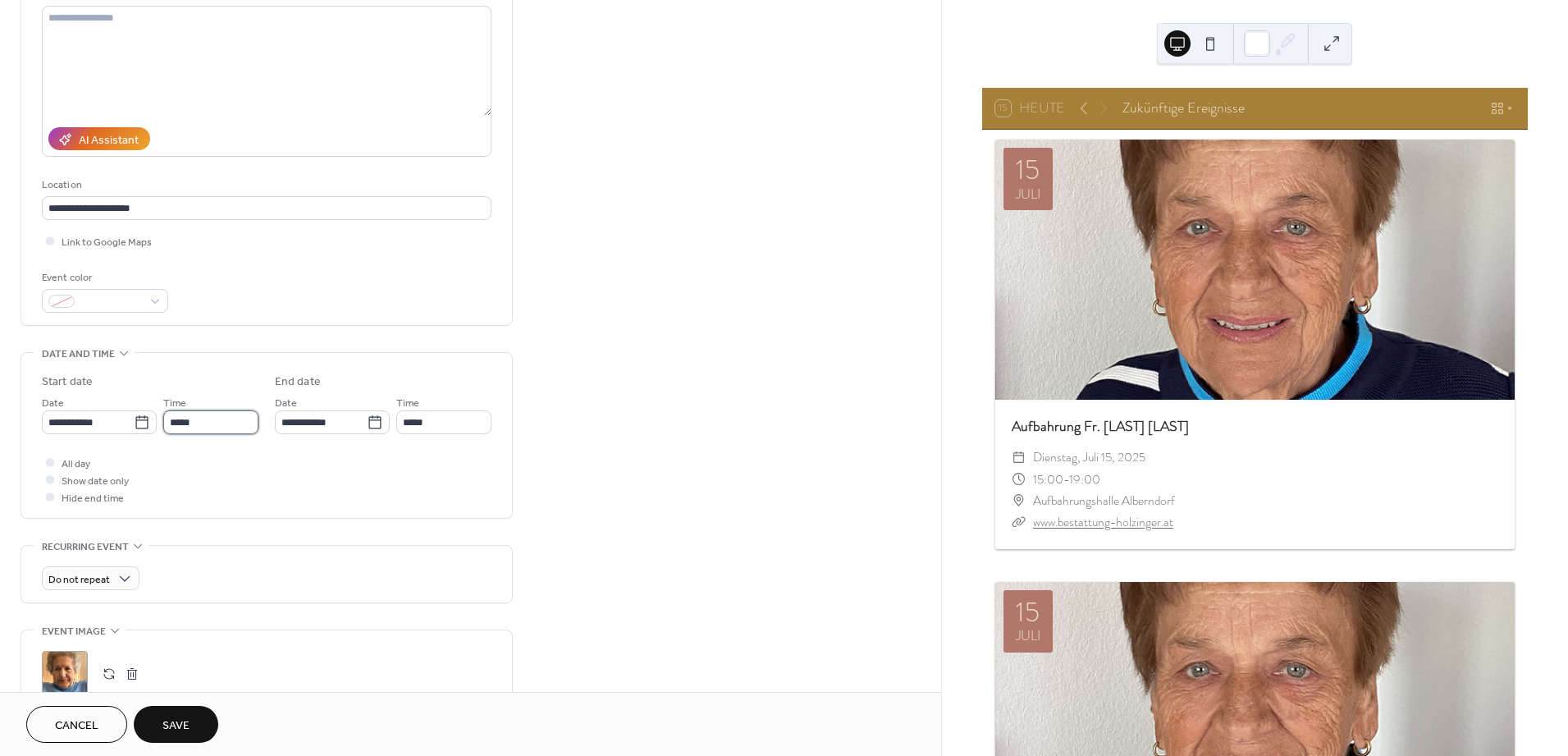 click on "*****" at bounding box center [211, 422] 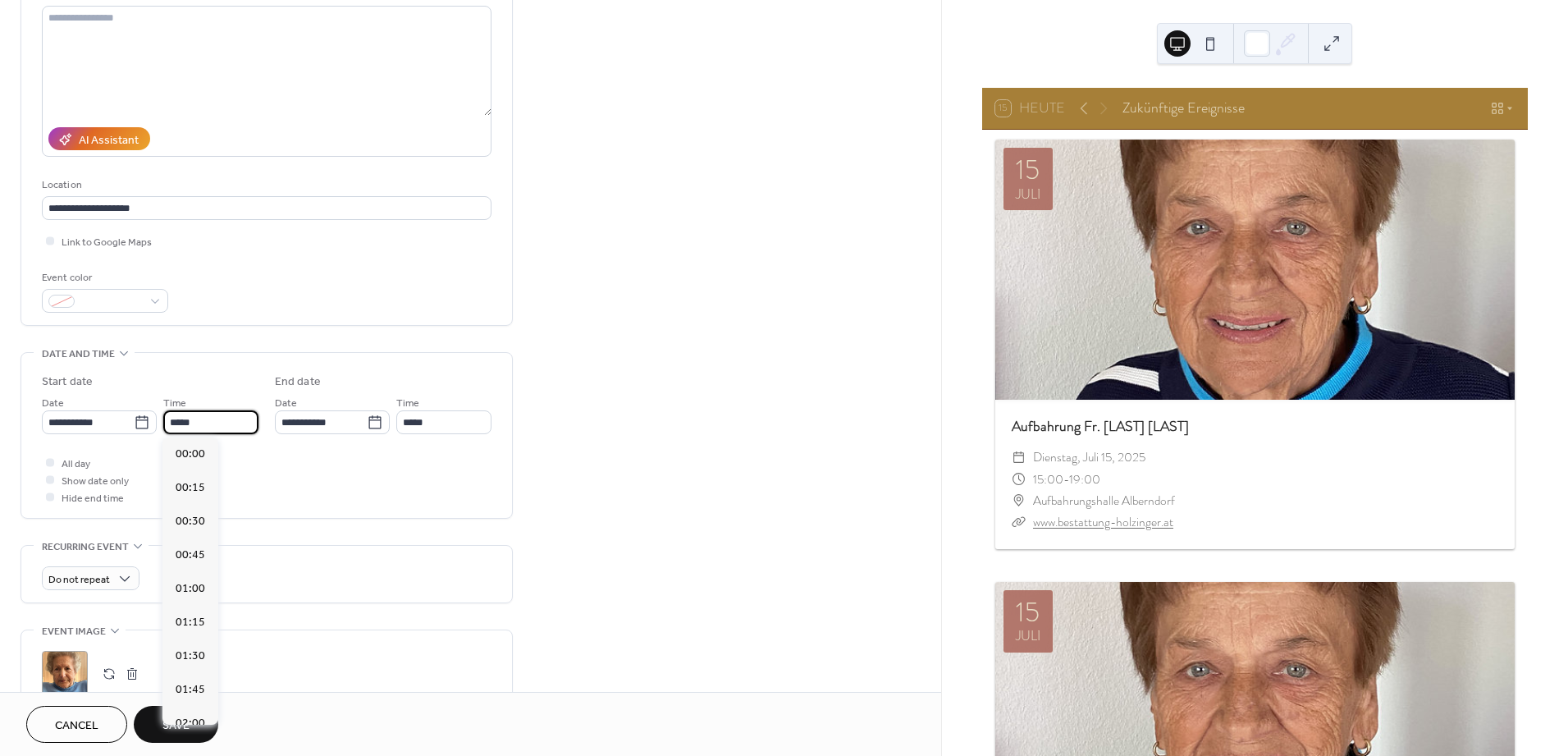 scroll, scrollTop: 2583, scrollLeft: 0, axis: vertical 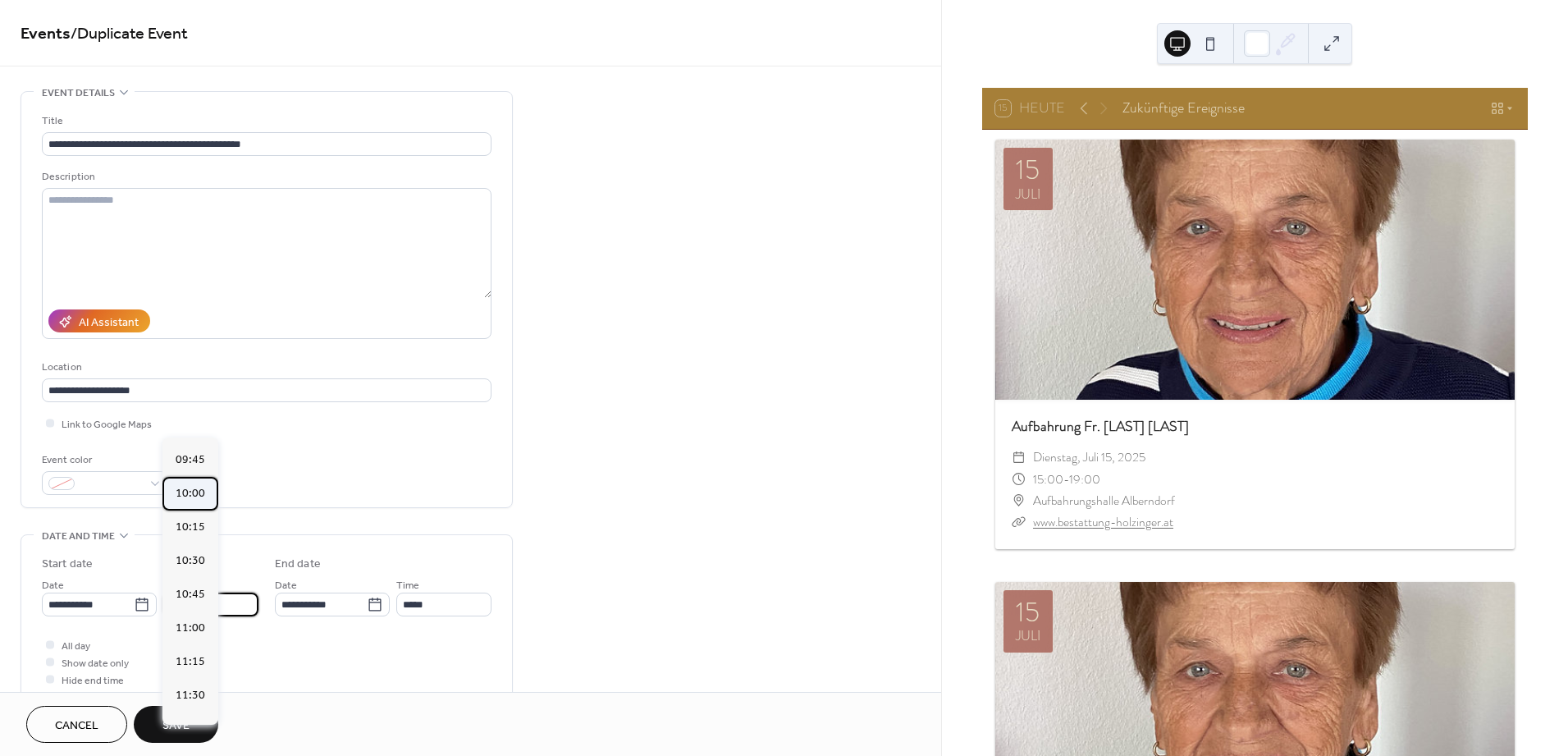 click on "10:00" at bounding box center (190, 493) 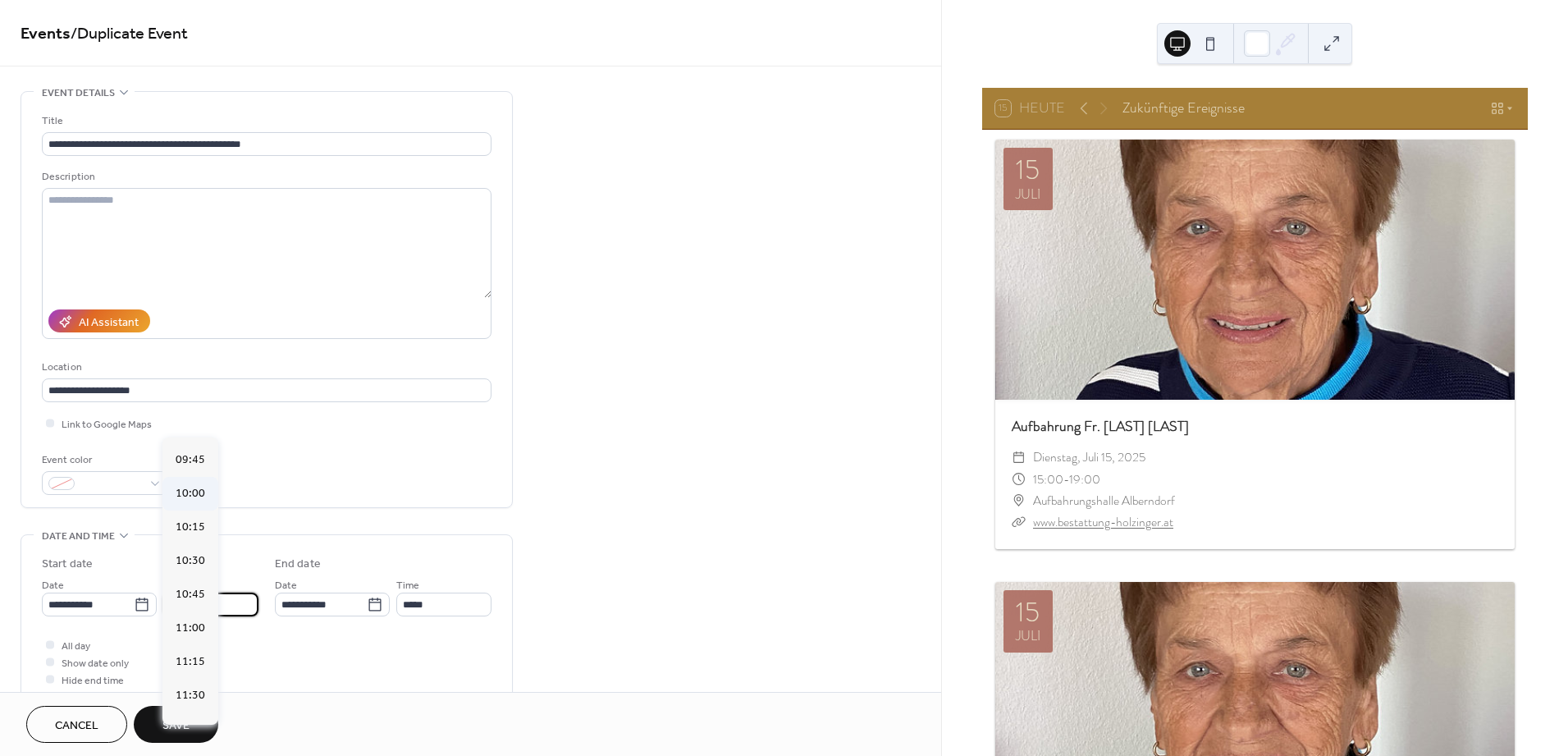 type on "*****" 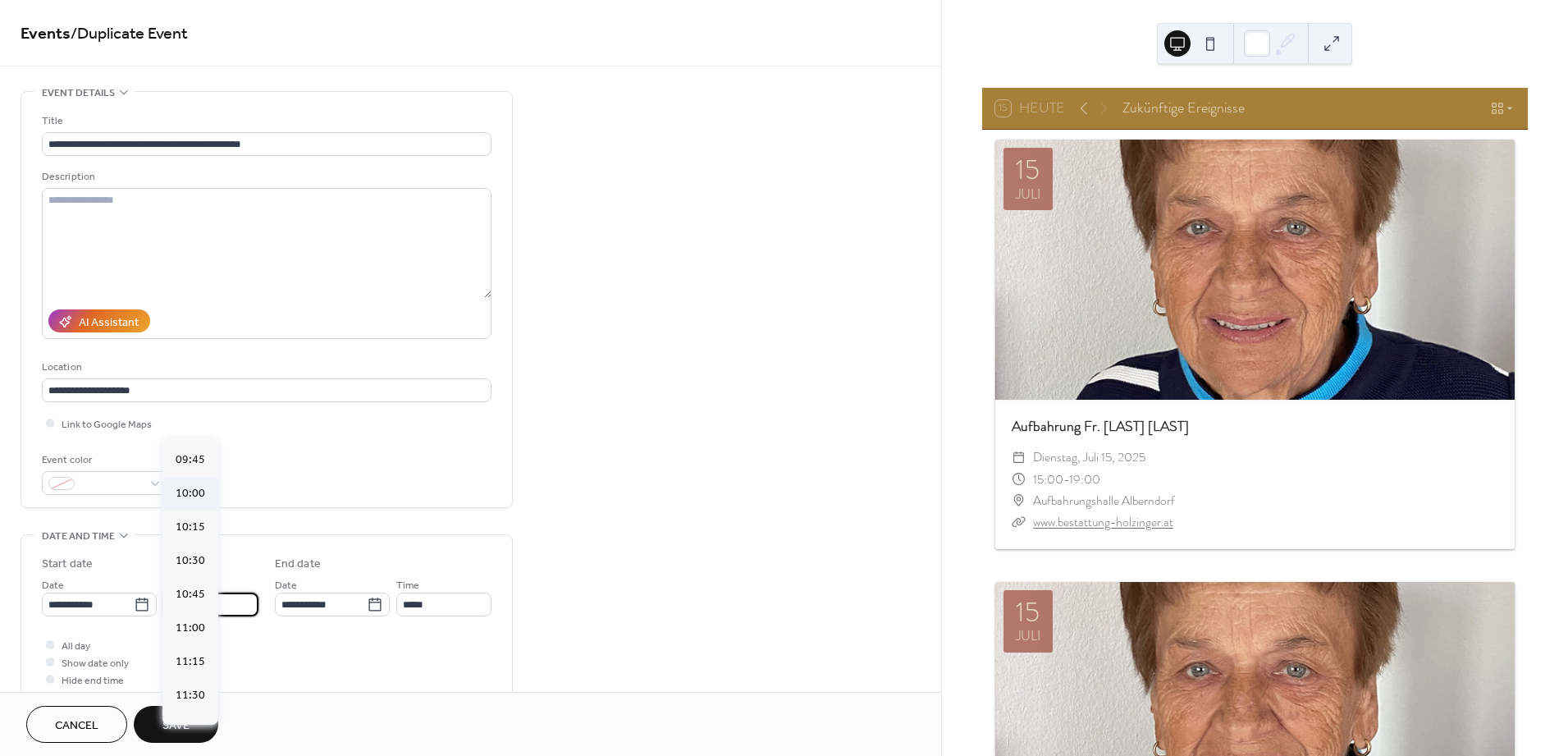 type on "*****" 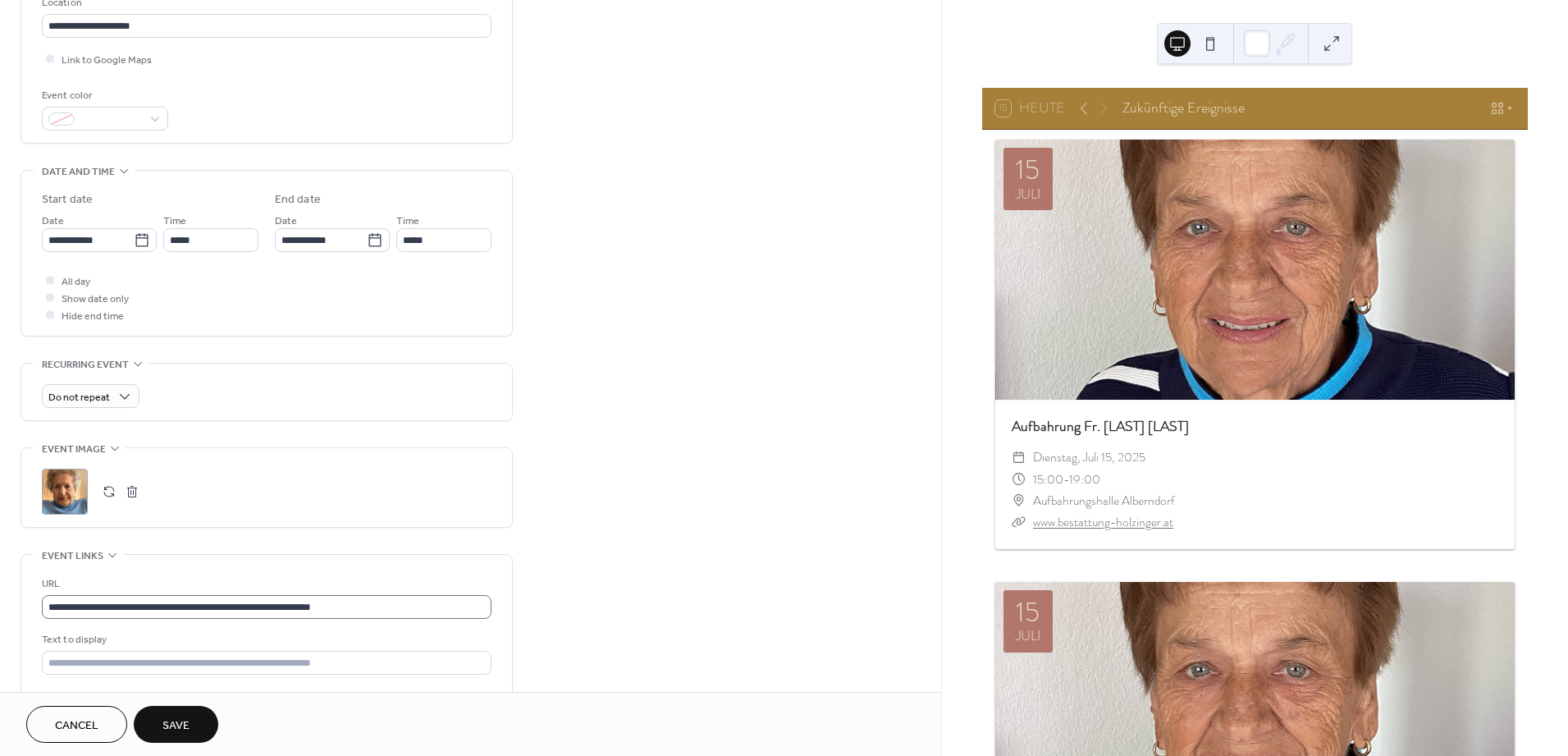 scroll, scrollTop: 529, scrollLeft: 0, axis: vertical 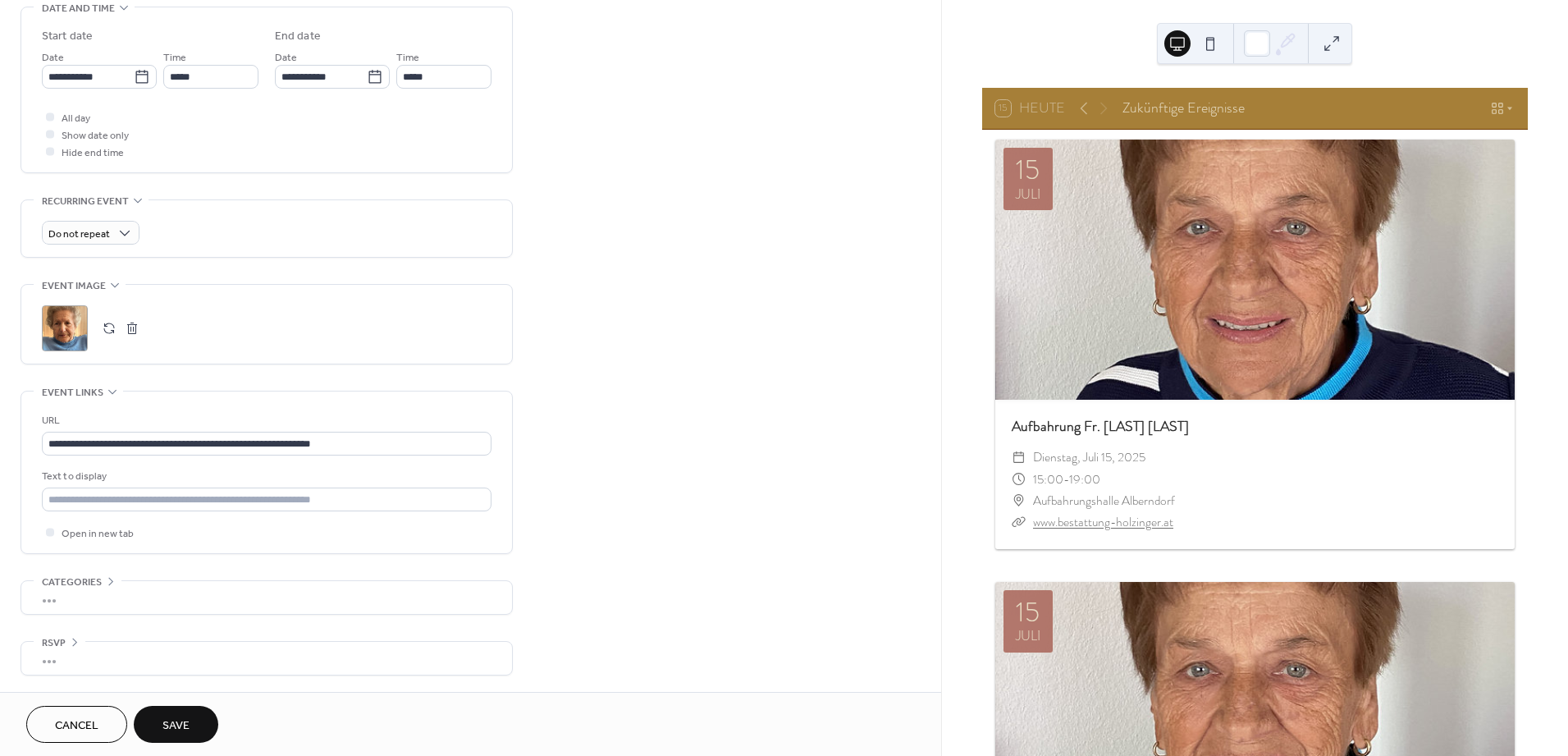 click on "Save" at bounding box center [176, 726] 